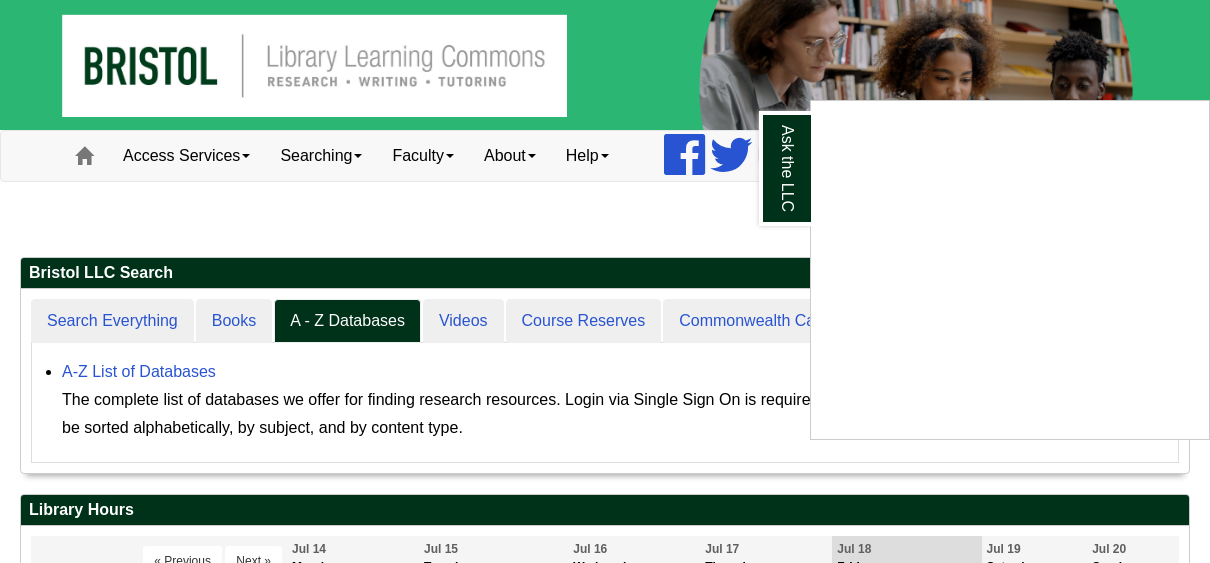 scroll, scrollTop: 160, scrollLeft: 0, axis: vertical 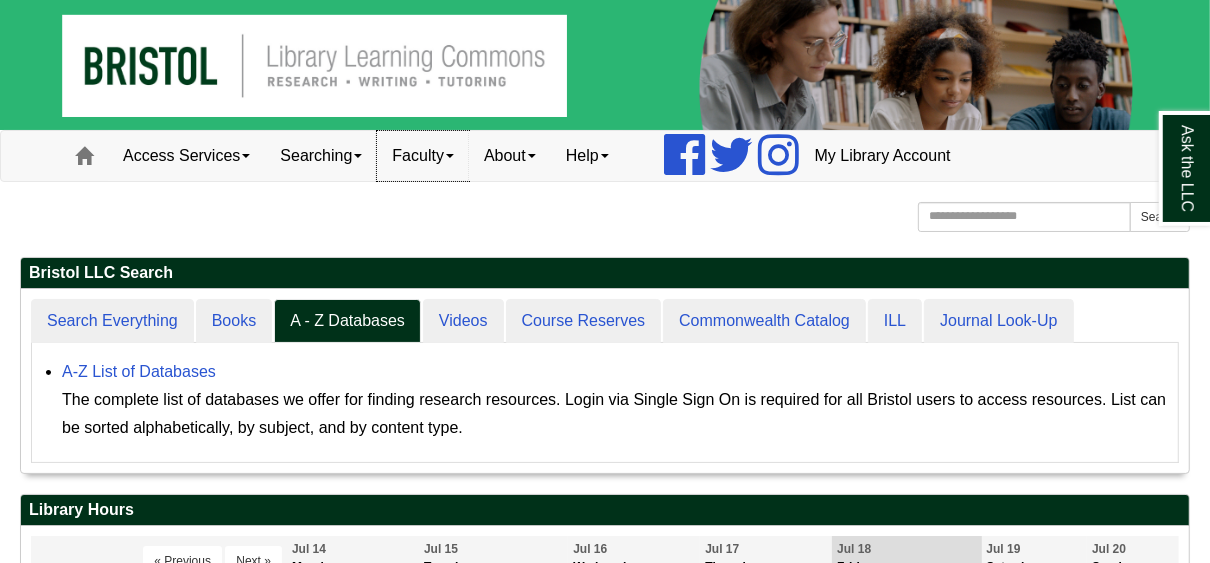 click at bounding box center [450, 156] 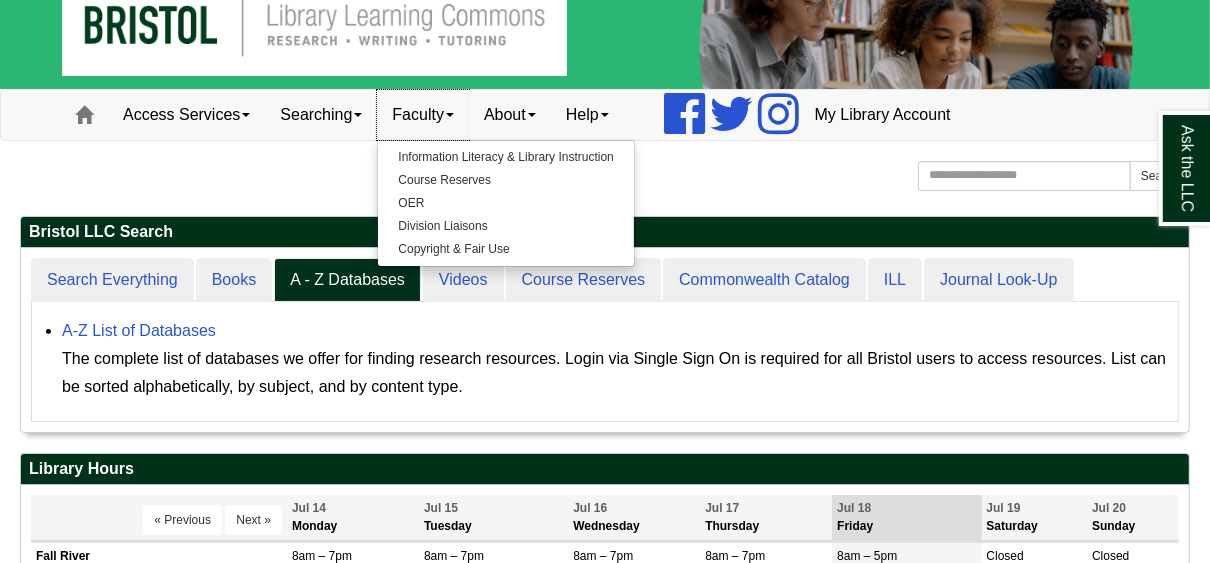 scroll, scrollTop: 80, scrollLeft: 0, axis: vertical 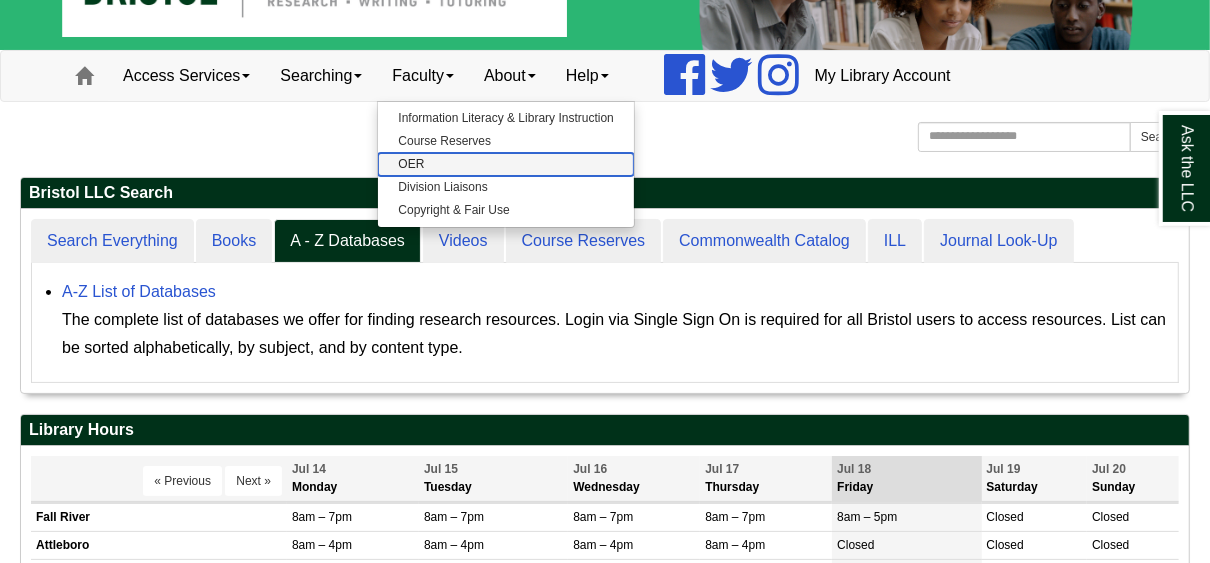 click on "OER" at bounding box center [505, 164] 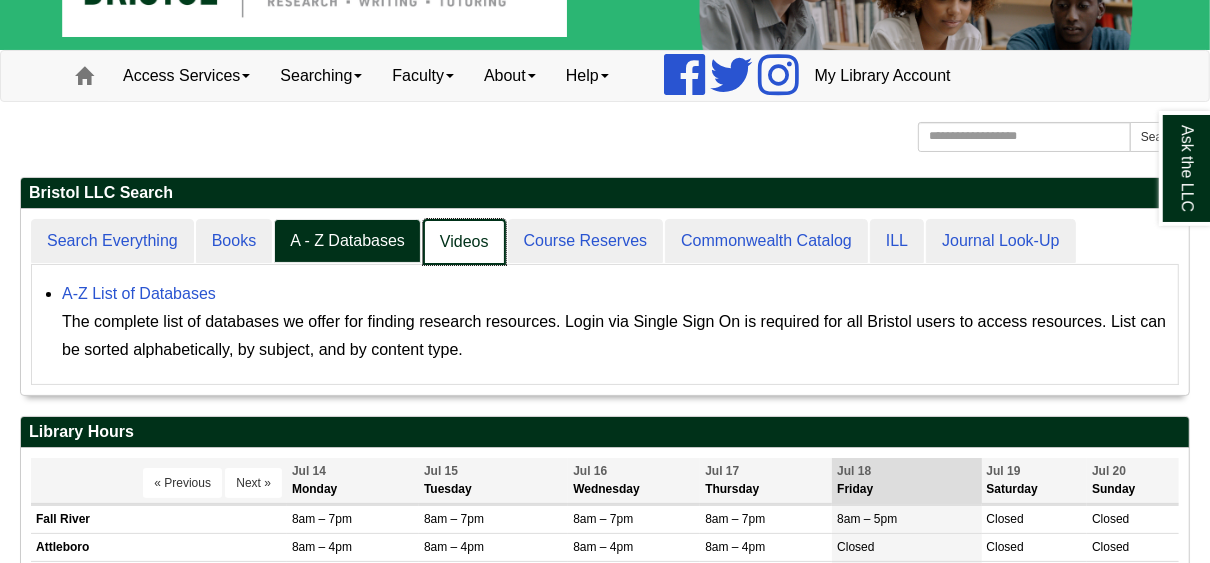 scroll, scrollTop: 9, scrollLeft: 10, axis: both 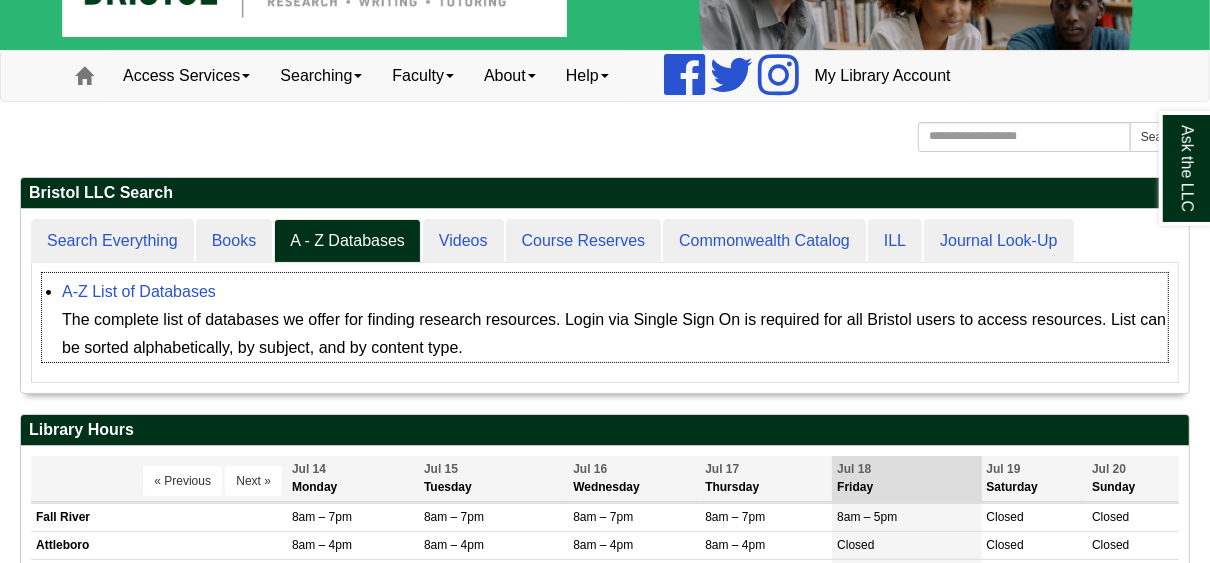 click on "The complete list of databases we offer for finding research resources. Login via Single Sign On is required for all Bristol users to access resources. List can be sorted alphabetically, by subject, and by content type." at bounding box center [615, 334] 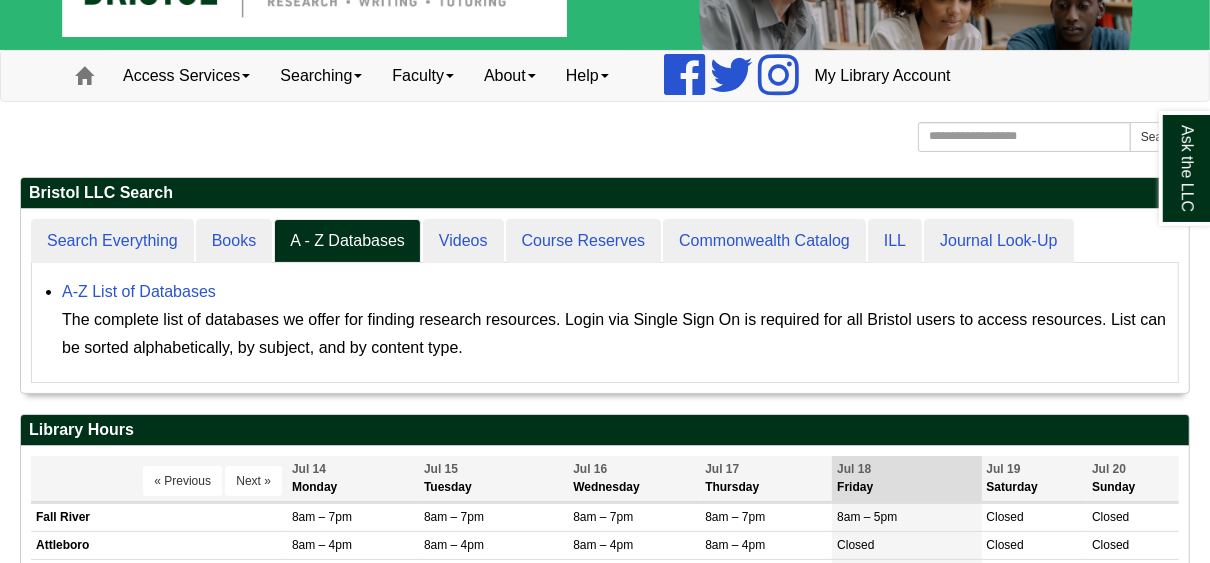 click on "Bristol Community College Bristol Community College Library Learning Commons Homepage Homepage Home
Search the Website
Search
Homepage: Home" at bounding box center (605, 139) 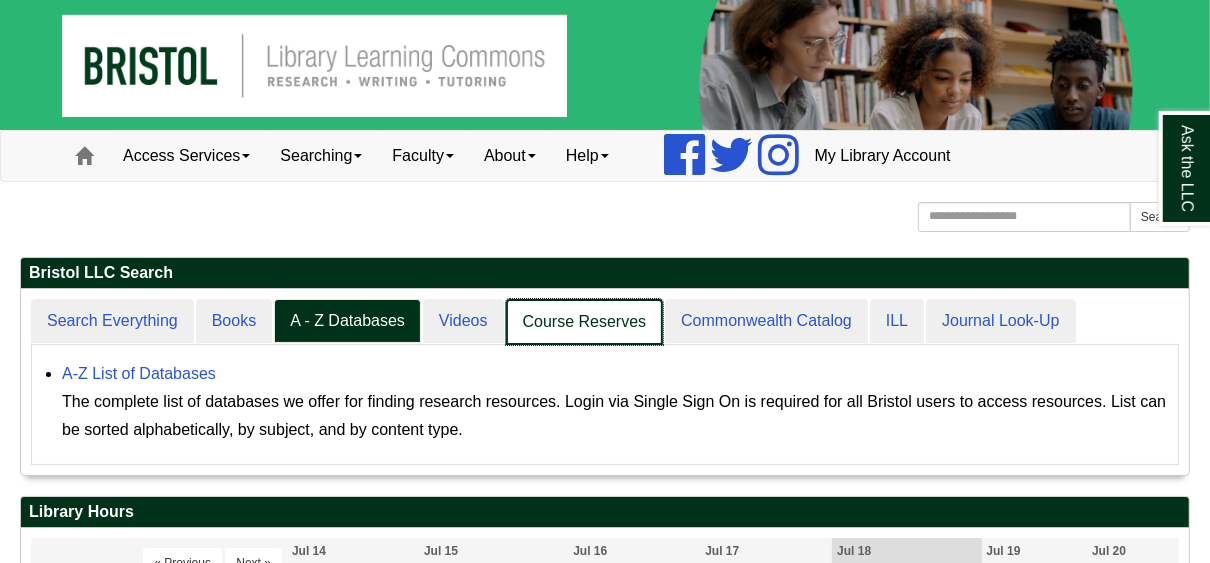 scroll, scrollTop: 9, scrollLeft: 10, axis: both 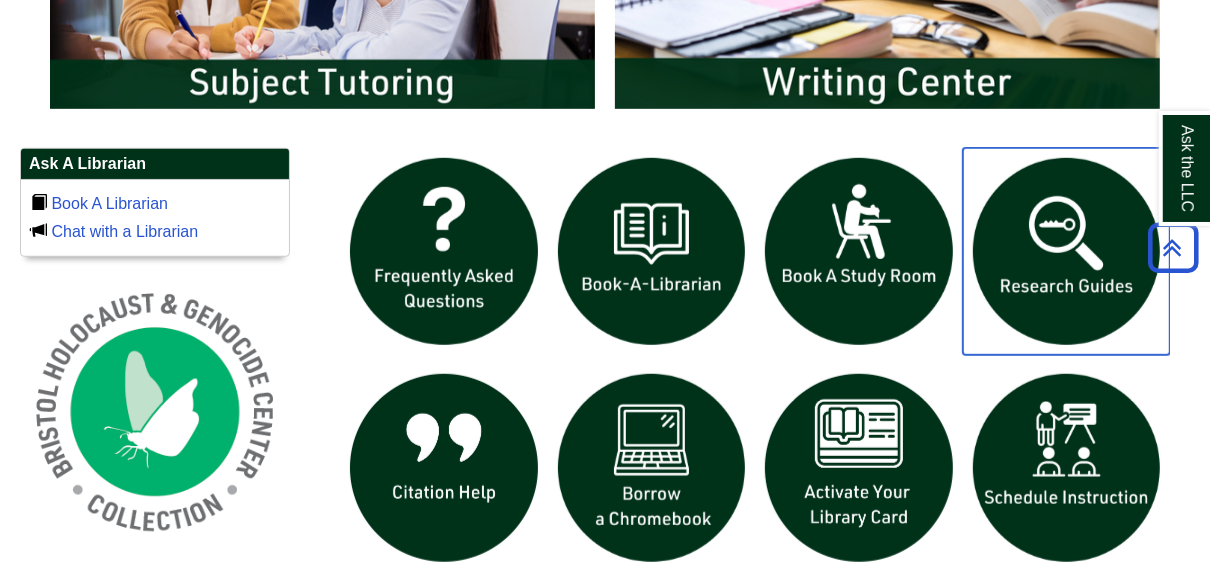 click at bounding box center [1067, 252] 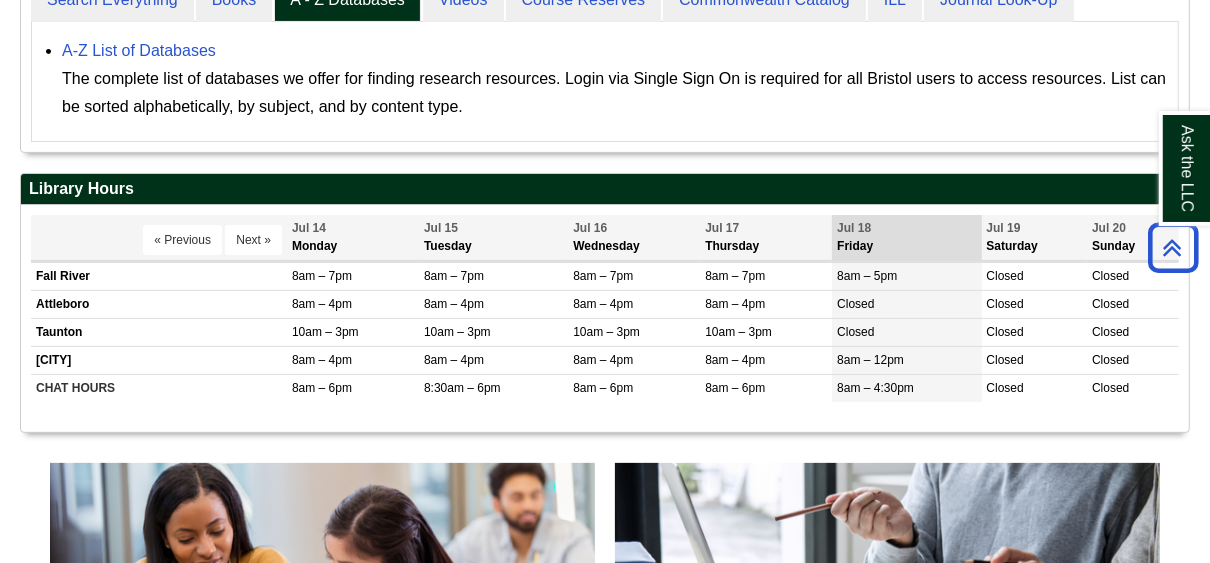 scroll, scrollTop: 320, scrollLeft: 0, axis: vertical 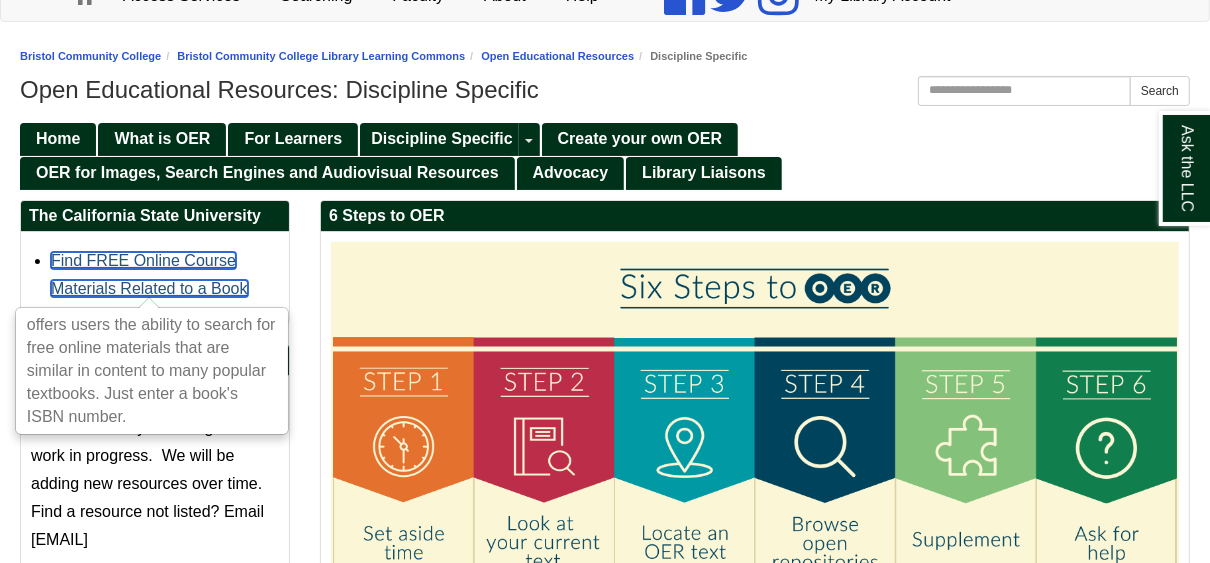 click on "Find FREE Online Course Materials Related to a Book" at bounding box center [149, 274] 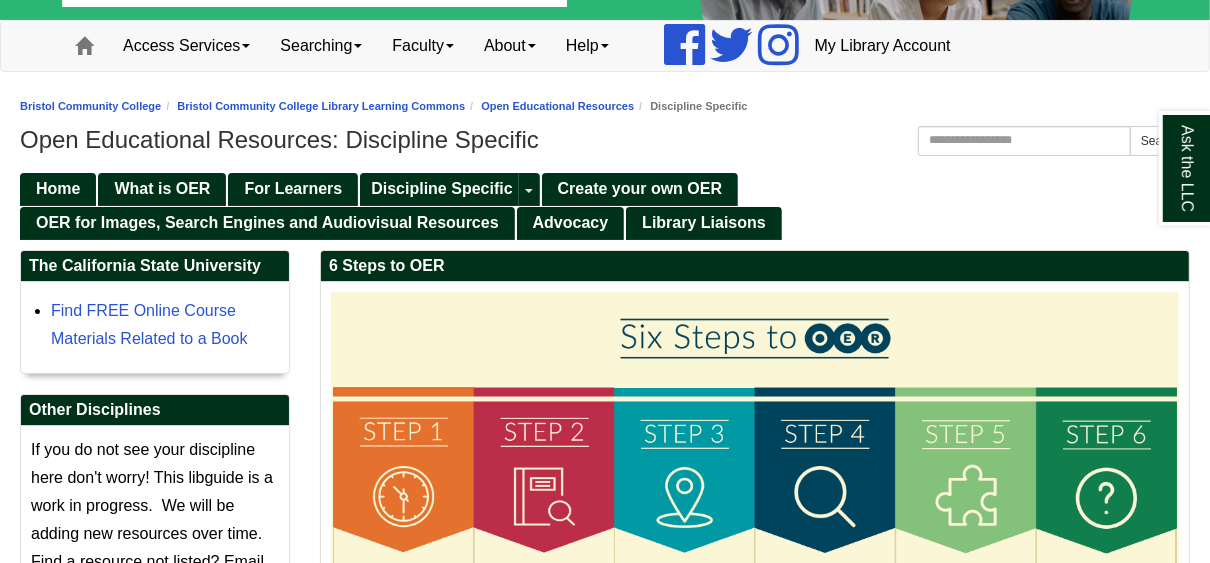 scroll, scrollTop: 85, scrollLeft: 0, axis: vertical 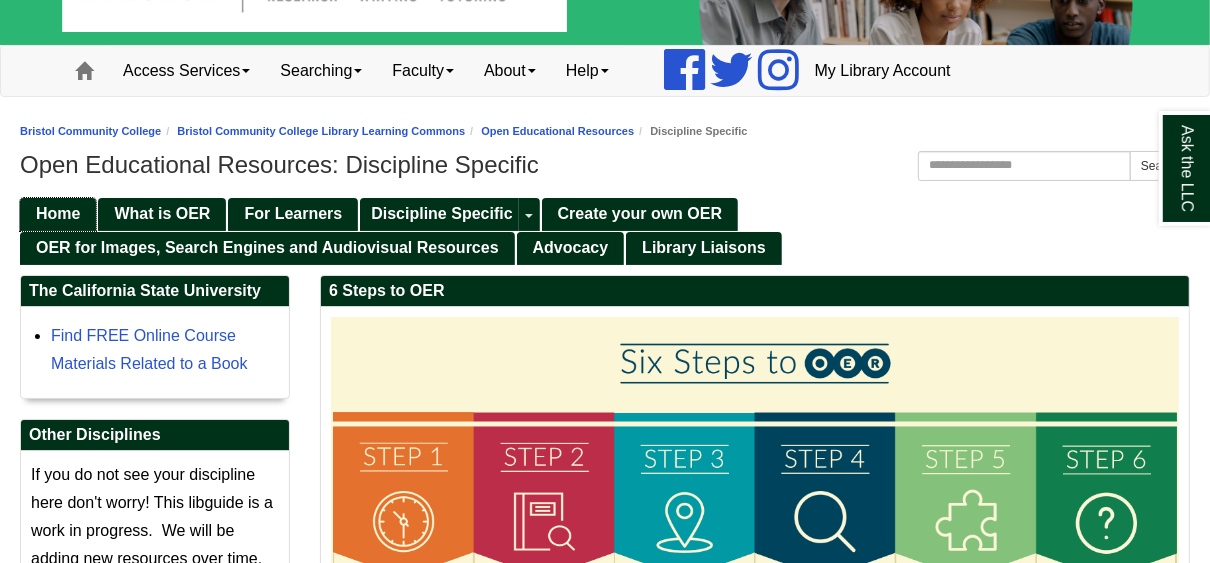 click on "Home" at bounding box center [58, 214] 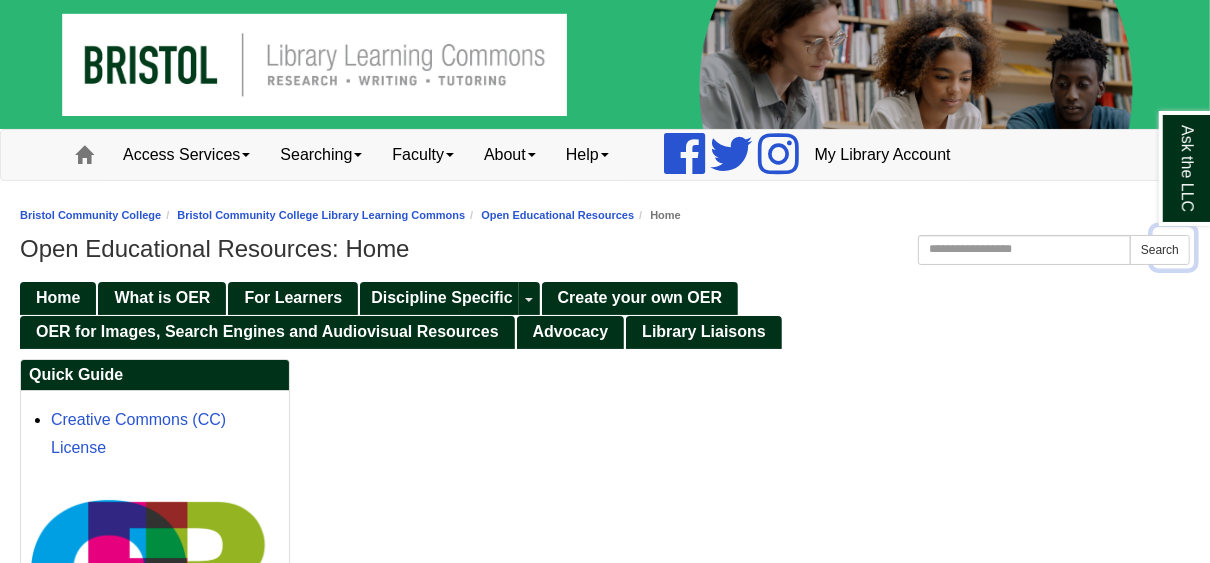 scroll, scrollTop: 0, scrollLeft: 0, axis: both 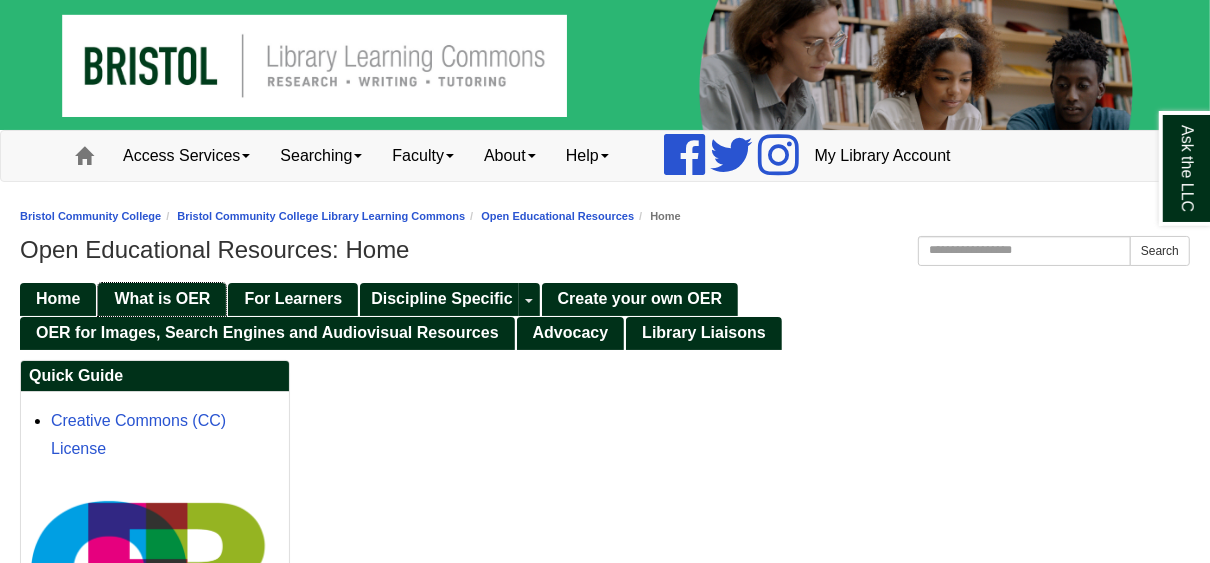 click on "What is OER" at bounding box center [162, 298] 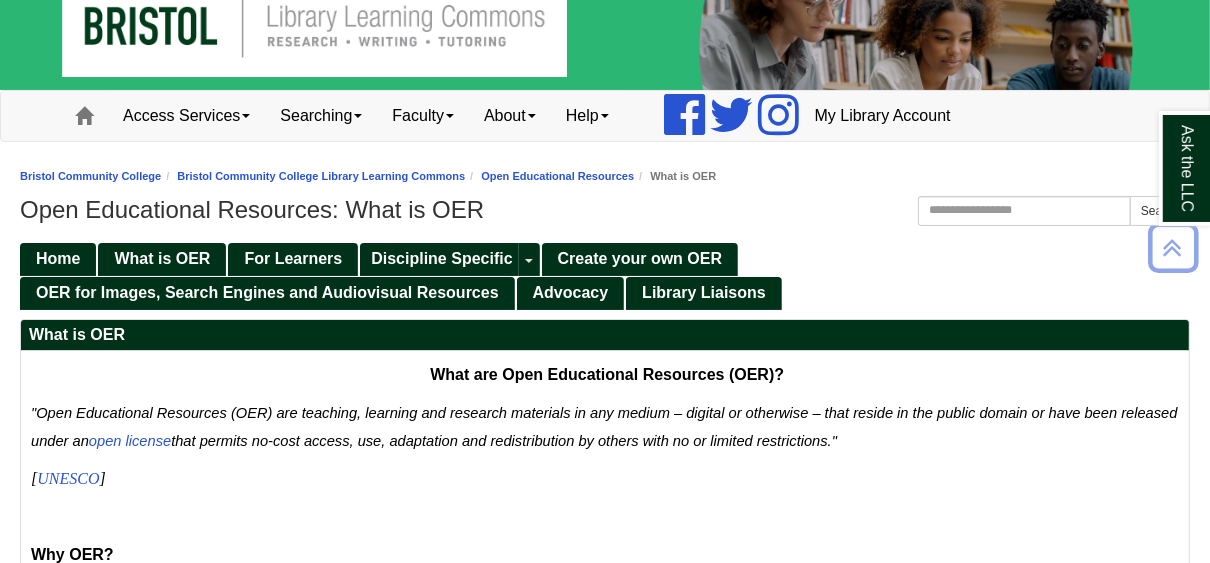 scroll, scrollTop: 0, scrollLeft: 0, axis: both 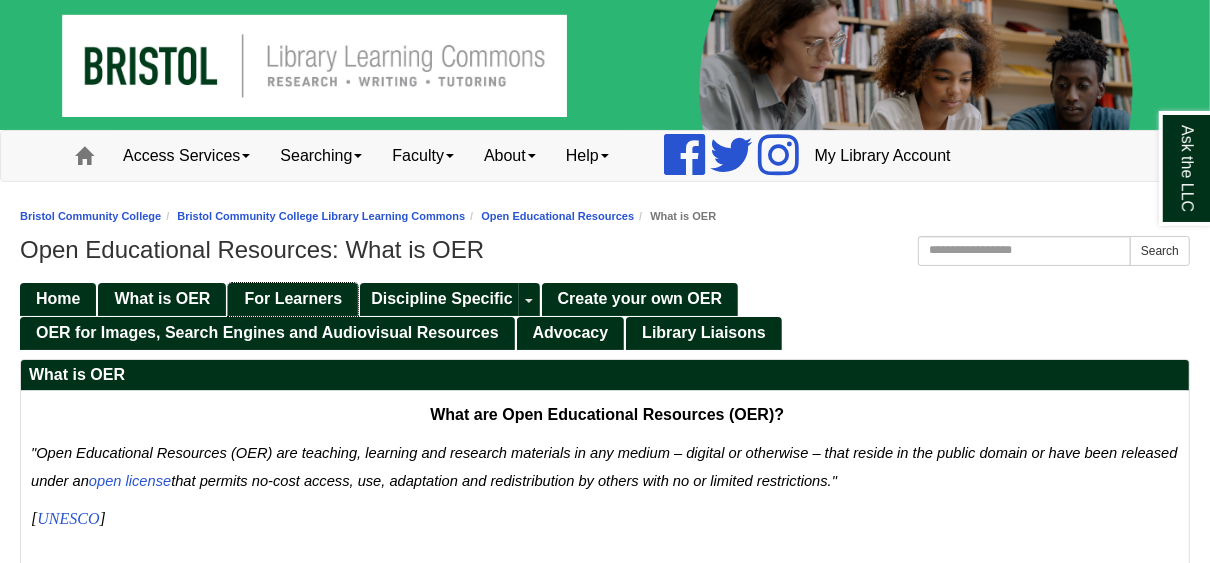 click on "For Learners" at bounding box center [293, 298] 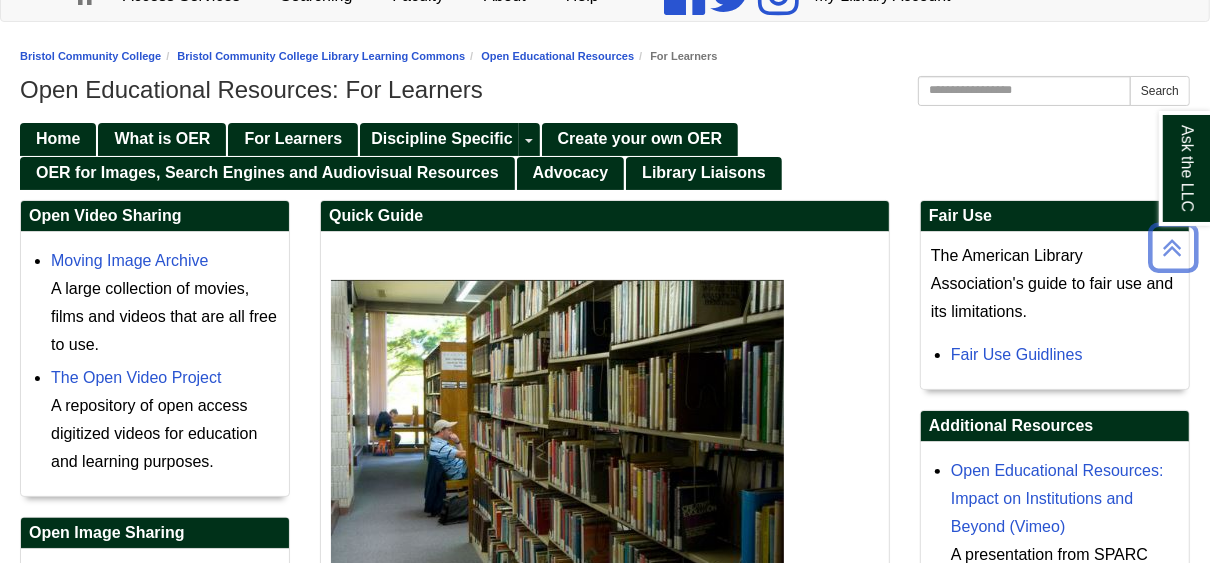 scroll, scrollTop: 0, scrollLeft: 0, axis: both 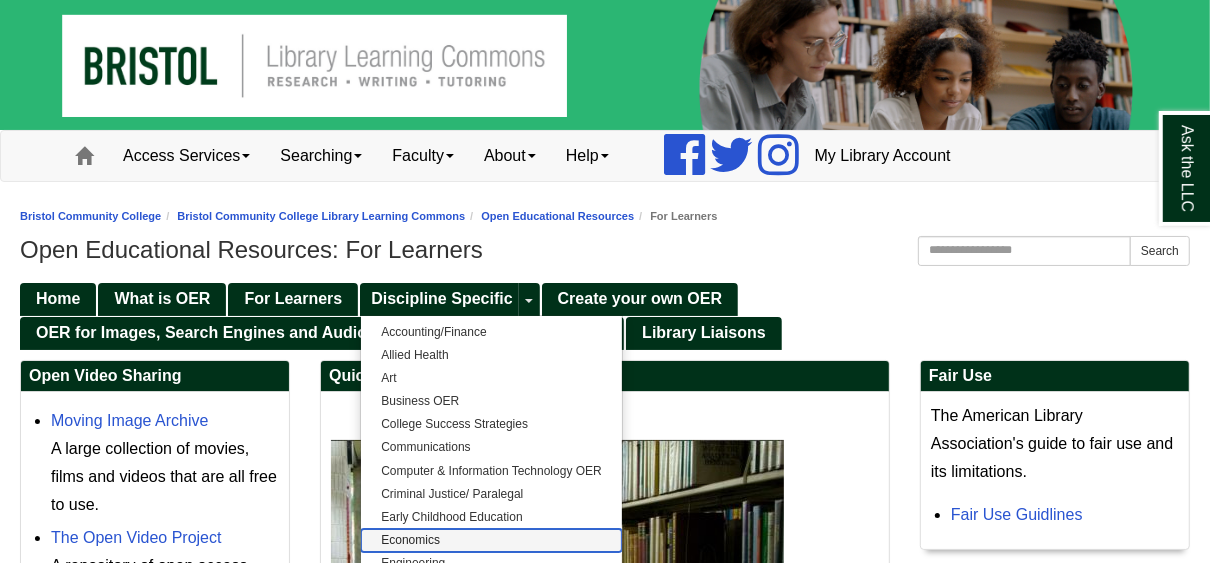 click on "Economics" at bounding box center (491, 540) 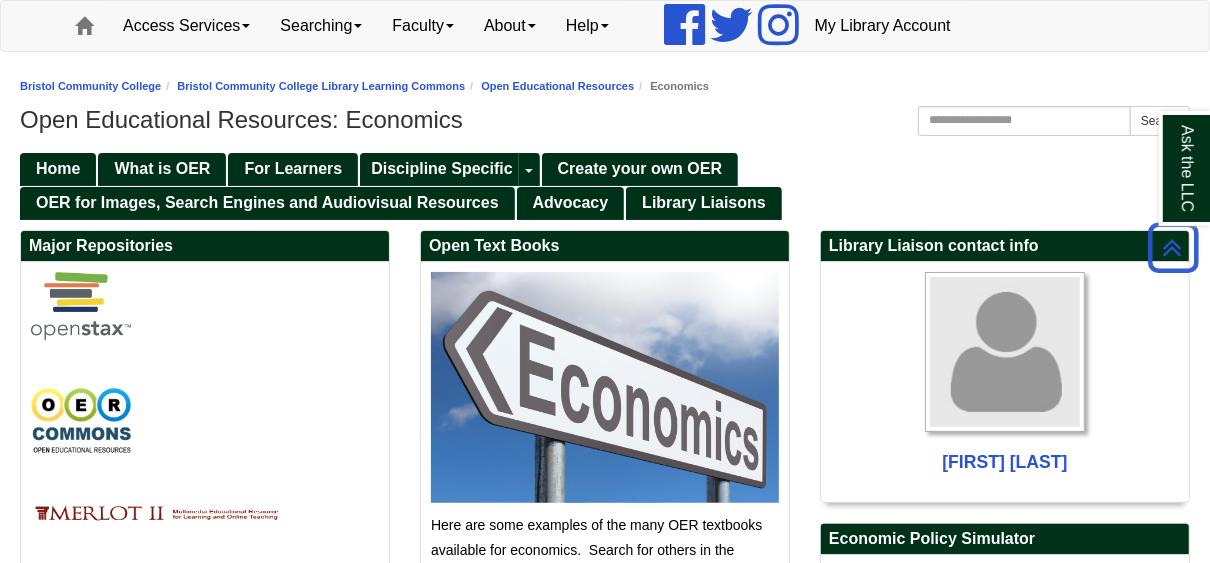 scroll, scrollTop: 0, scrollLeft: 0, axis: both 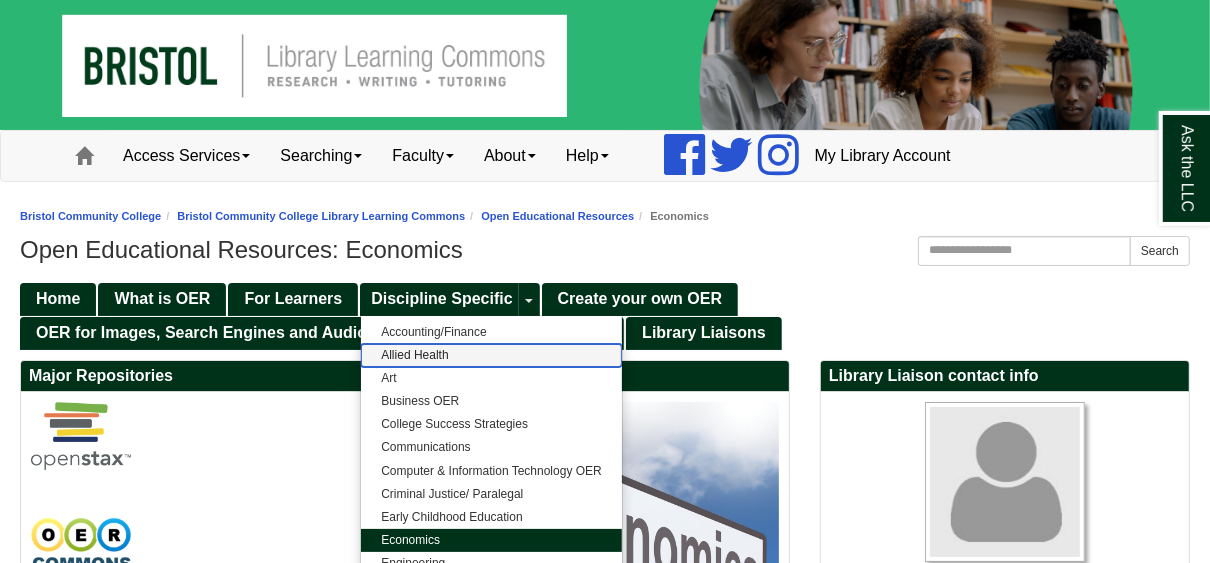 click on "Allied Health" at bounding box center [491, 355] 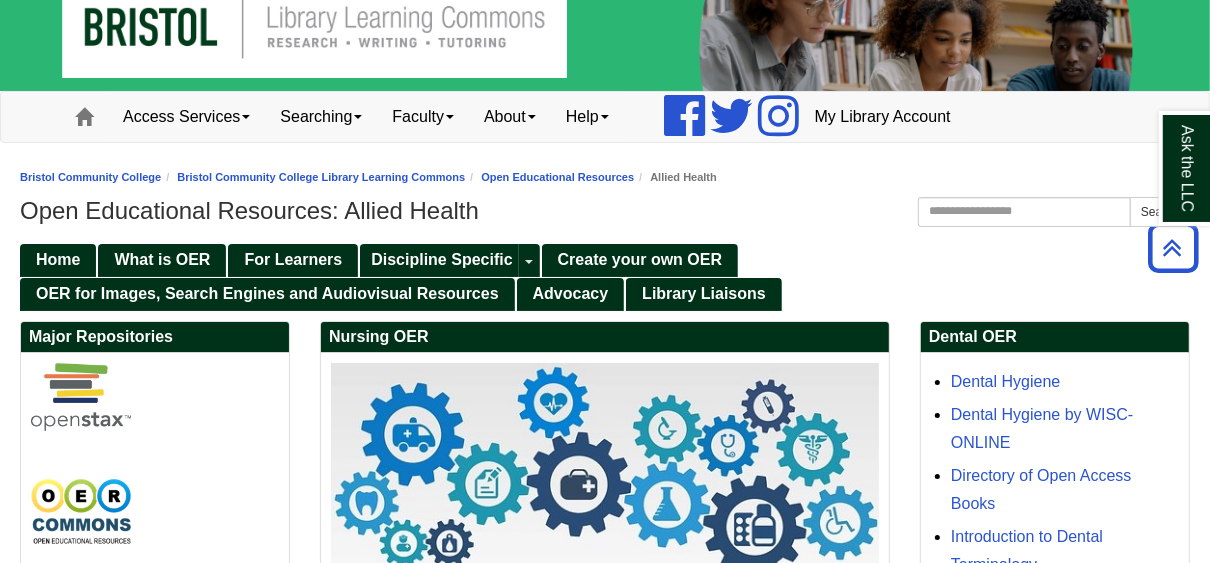 scroll, scrollTop: 0, scrollLeft: 0, axis: both 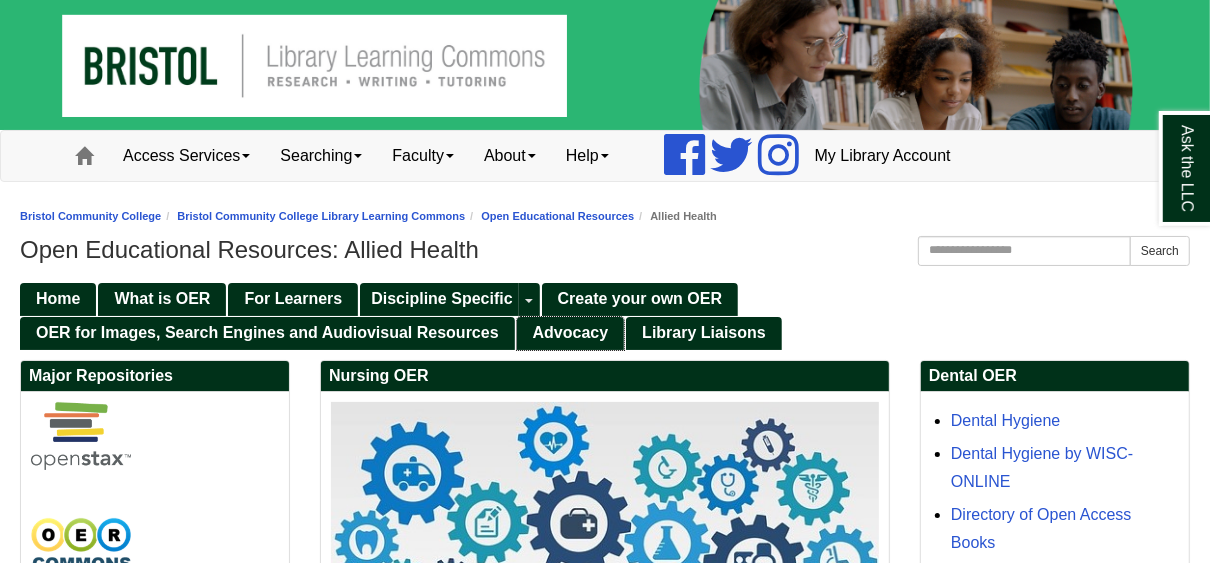 click on "Advocacy" at bounding box center [571, 332] 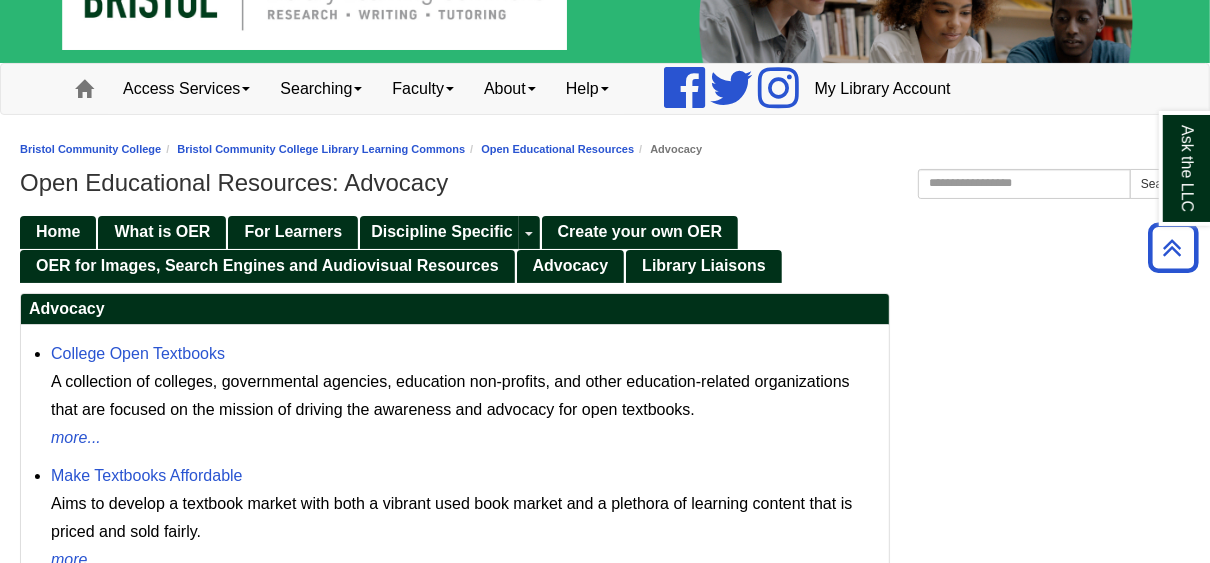 scroll, scrollTop: 62, scrollLeft: 0, axis: vertical 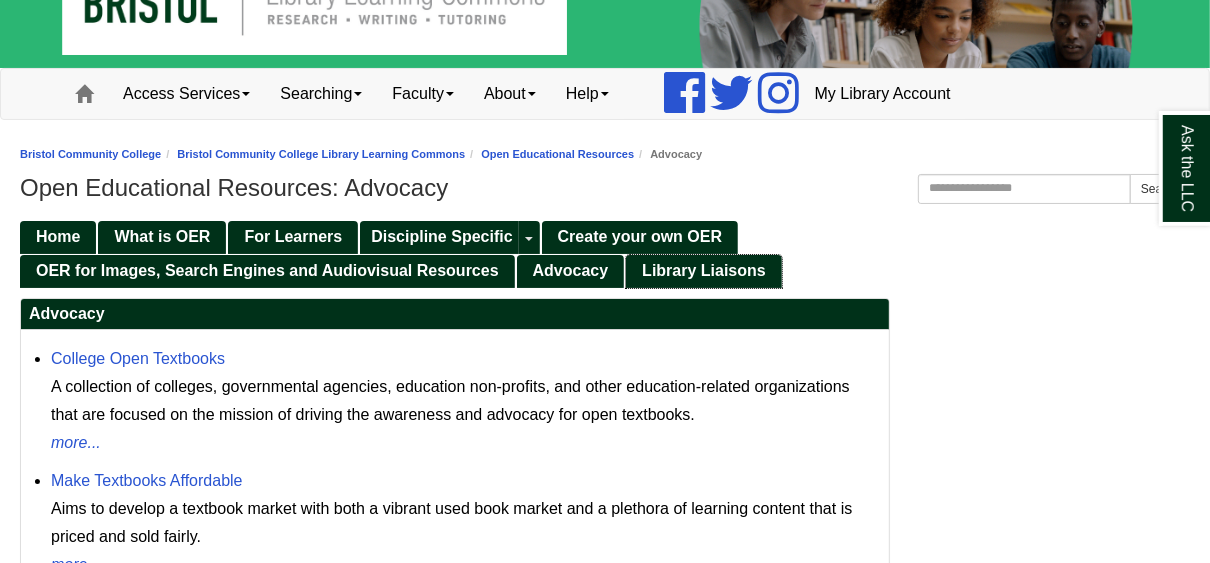 click on "Library Liaisons" at bounding box center (704, 270) 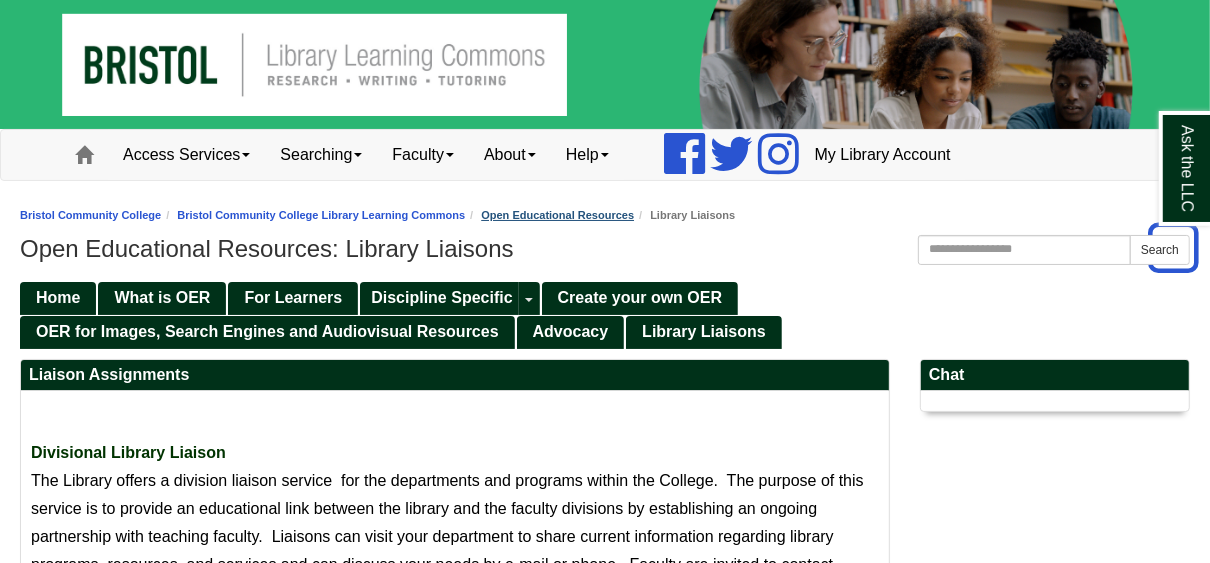 scroll, scrollTop: 0, scrollLeft: 0, axis: both 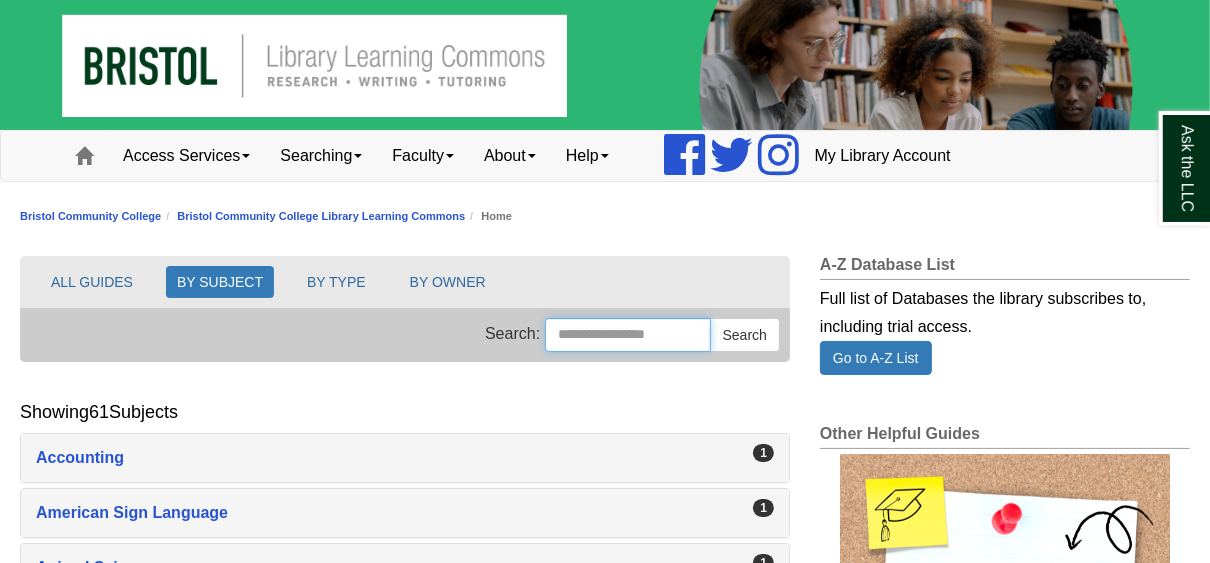 click on "Search this Group" at bounding box center [628, 335] 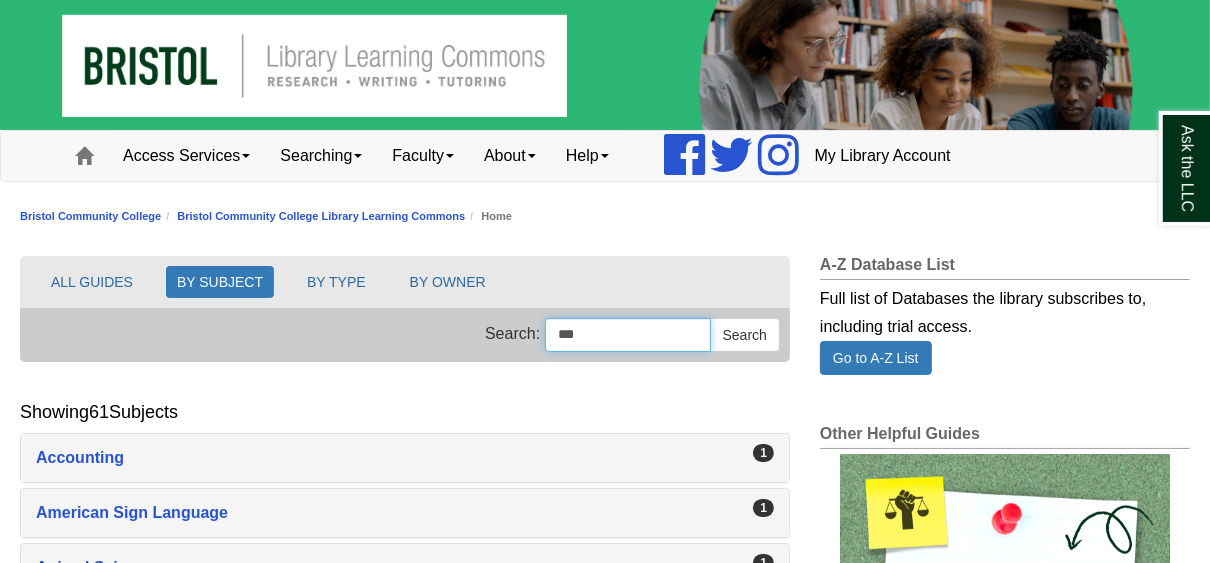 type on "***" 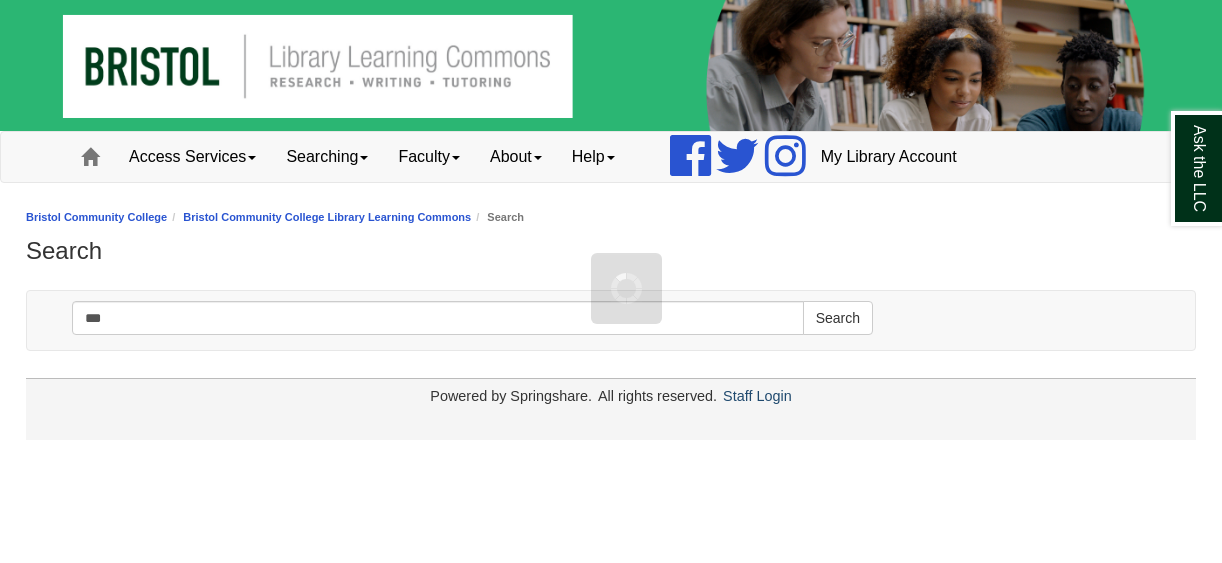 scroll, scrollTop: 0, scrollLeft: 0, axis: both 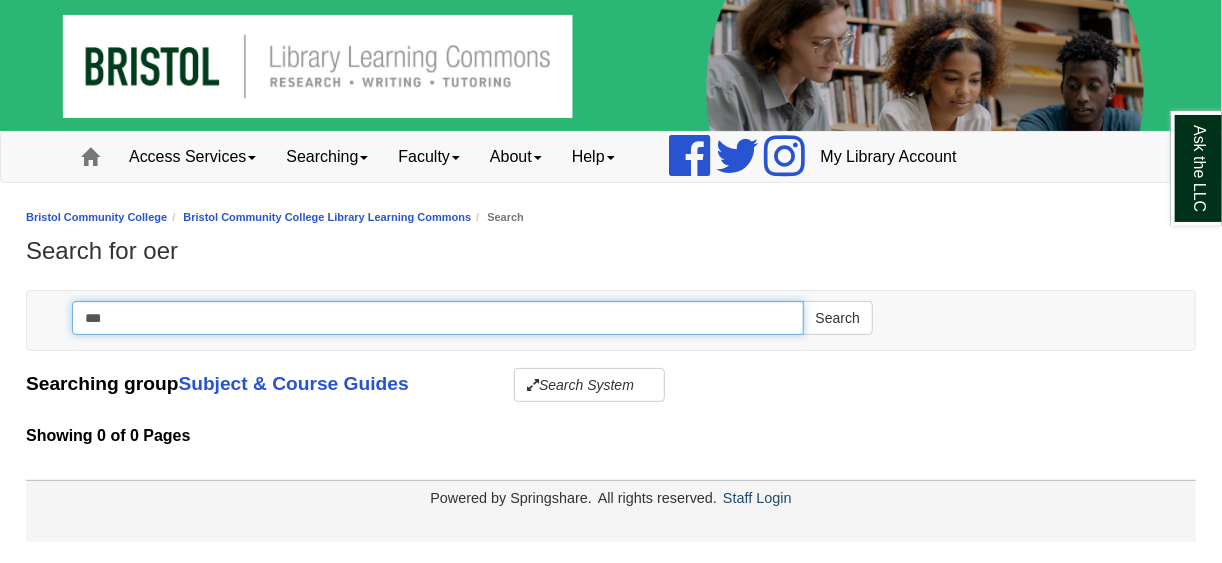 drag, startPoint x: 155, startPoint y: 329, endPoint x: 83, endPoint y: 322, distance: 72.33948 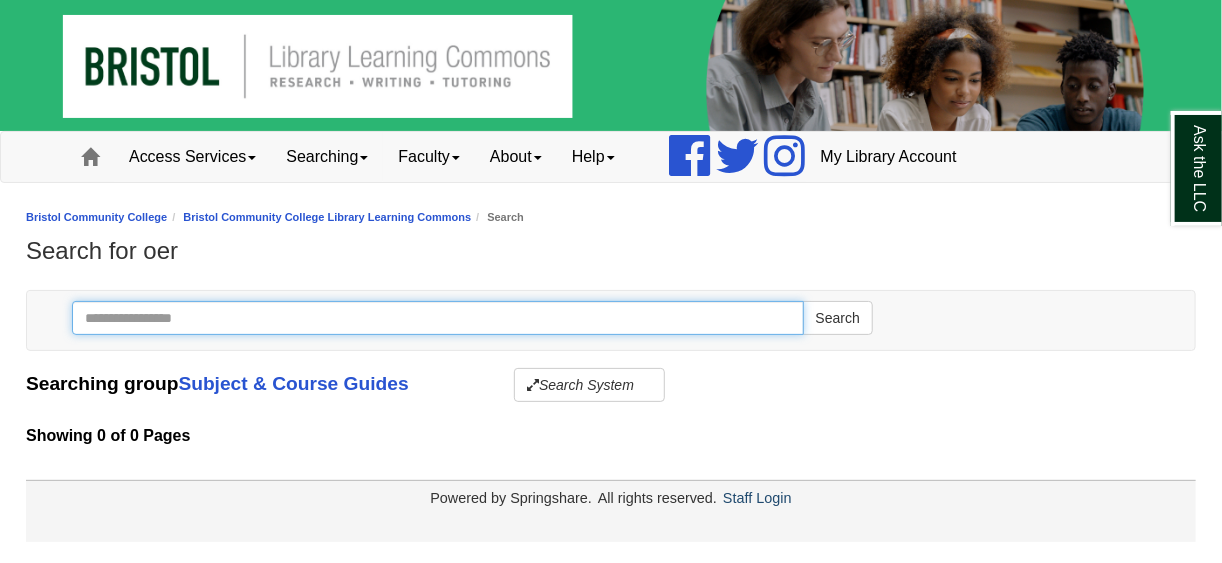 type 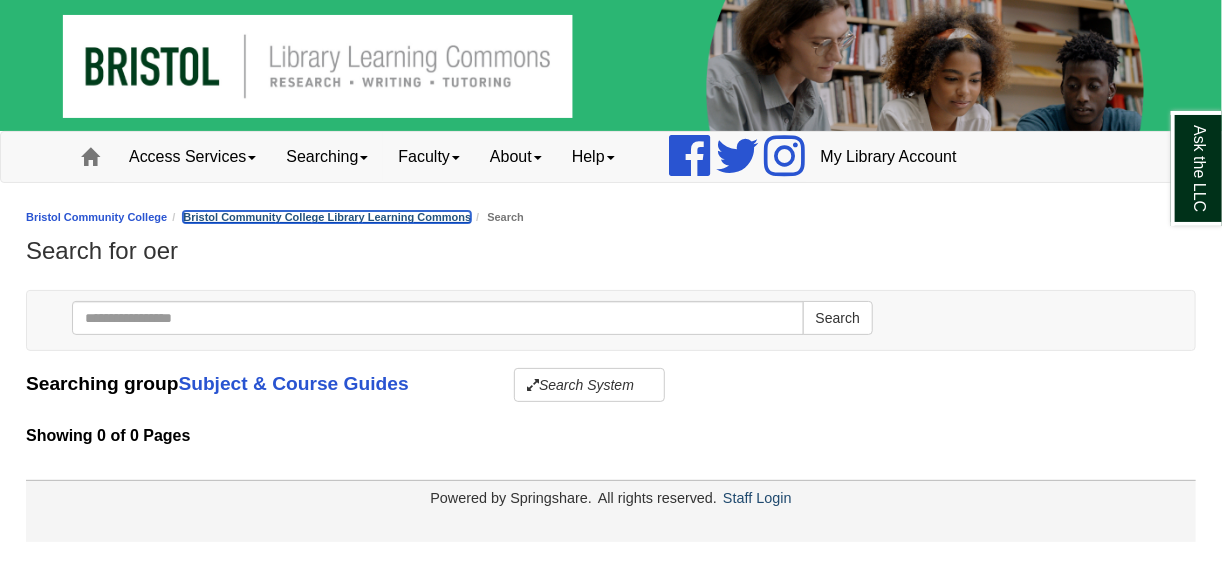 click on "Bristol Community College Library Learning Commons" at bounding box center (327, 217) 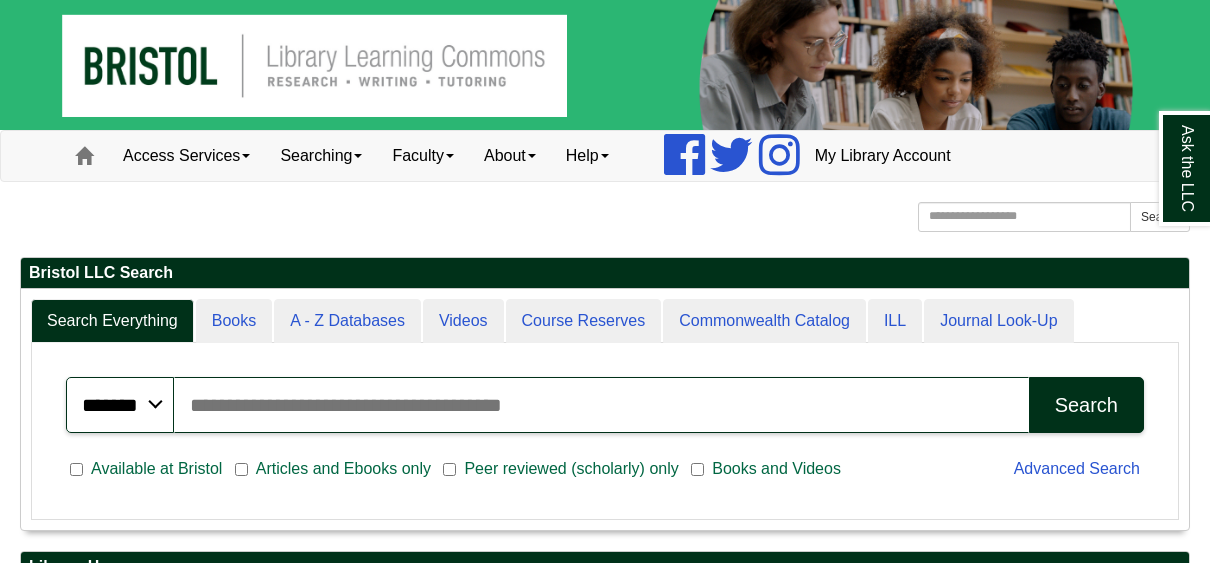 scroll, scrollTop: 0, scrollLeft: 0, axis: both 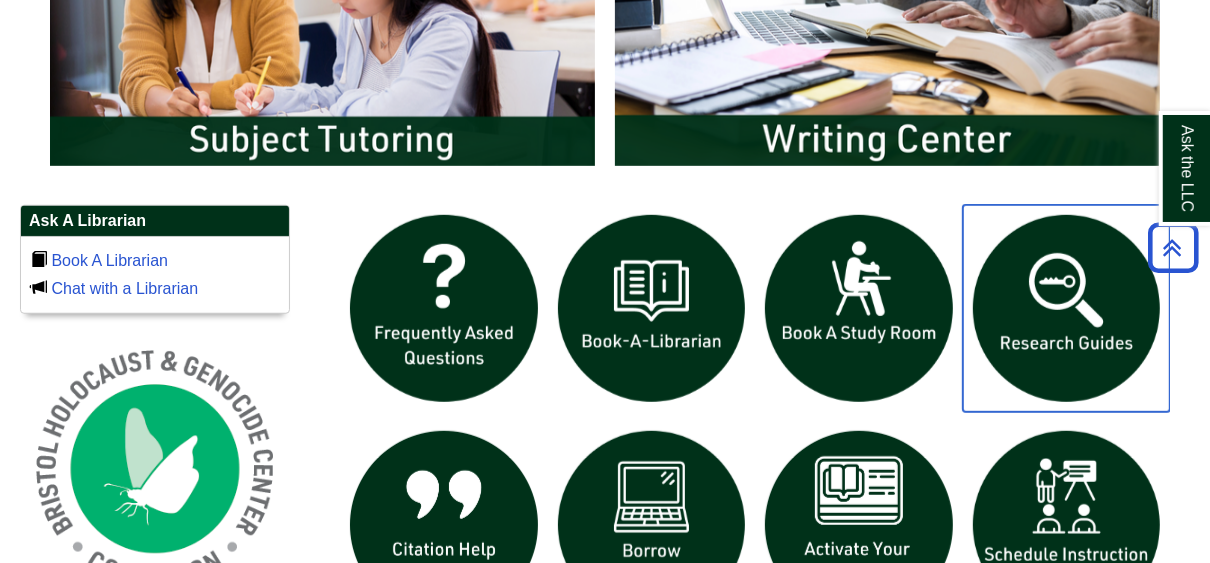 click at bounding box center [1067, 309] 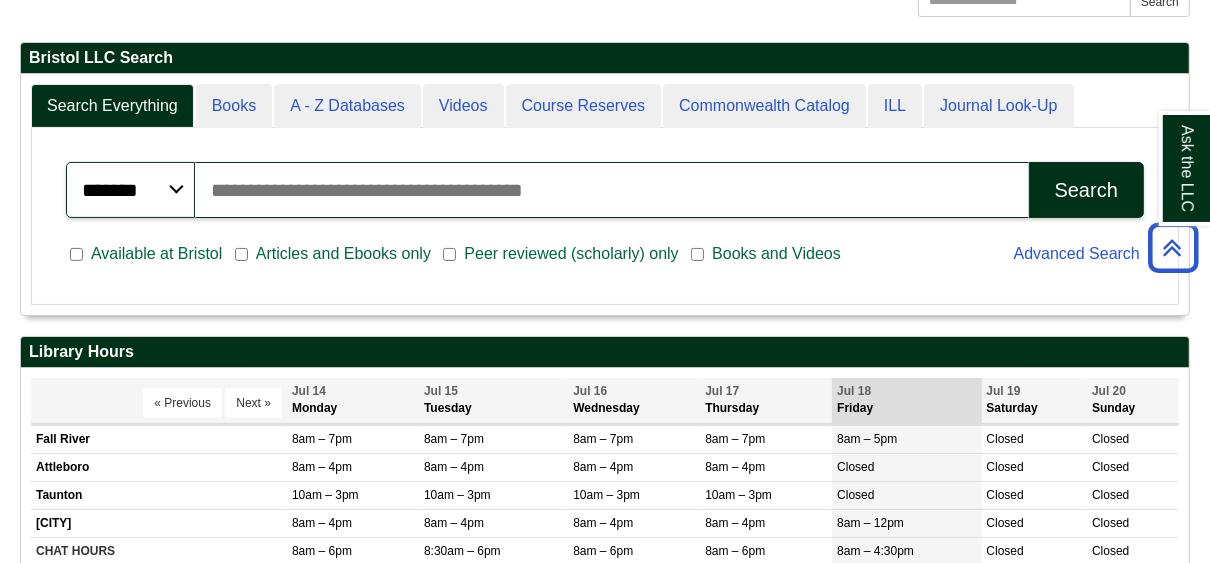 scroll, scrollTop: 0, scrollLeft: 0, axis: both 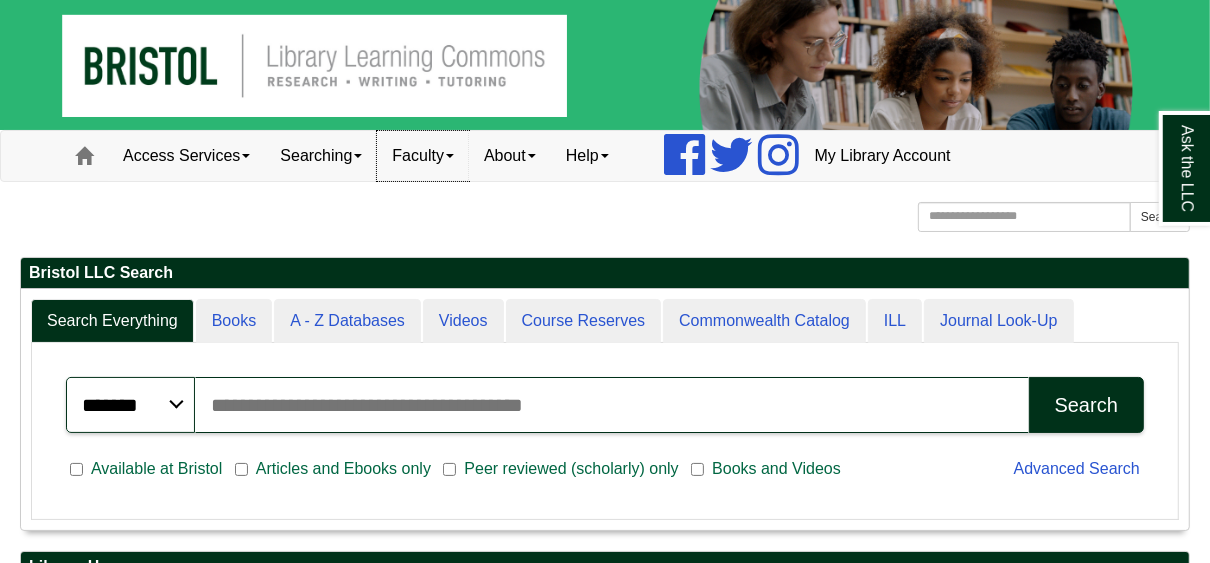 click at bounding box center (450, 156) 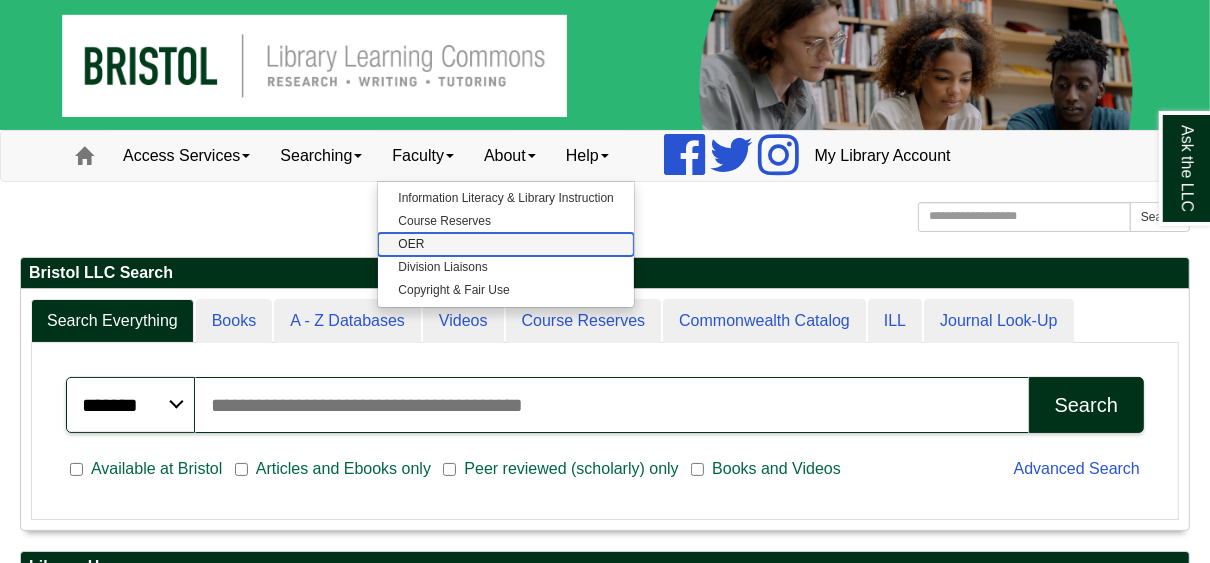 click on "OER" at bounding box center [505, 244] 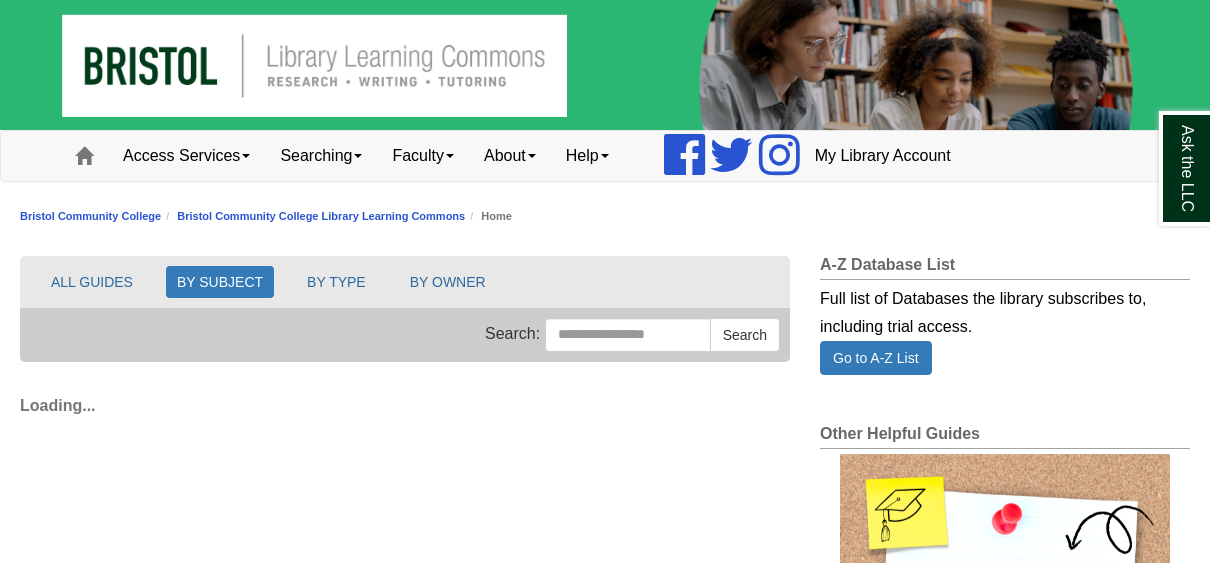 scroll, scrollTop: 0, scrollLeft: 0, axis: both 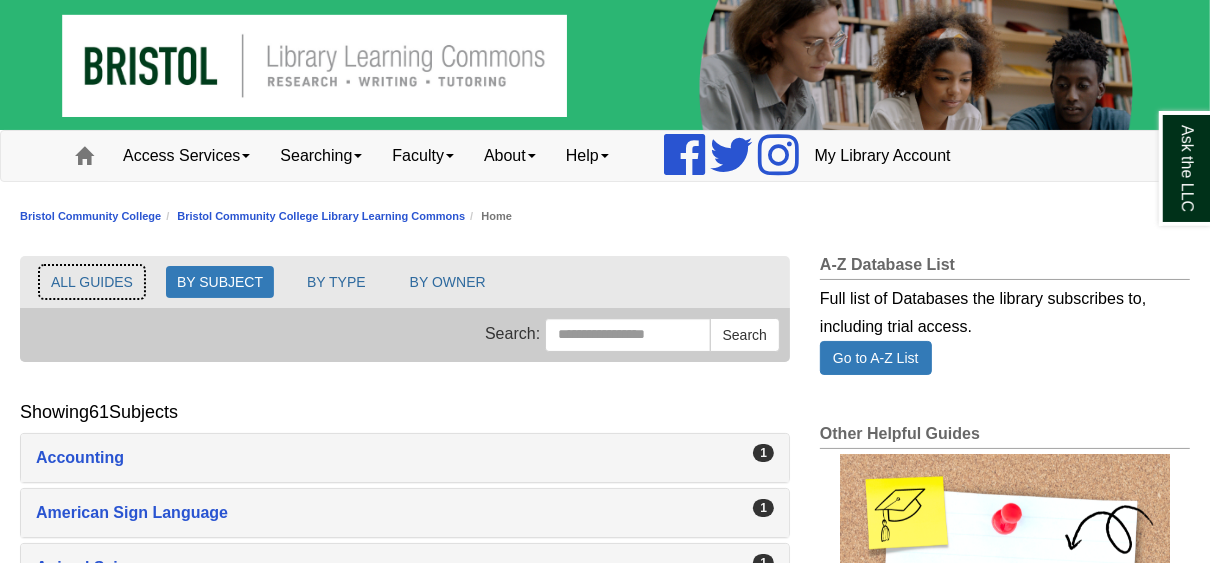 click on "ALL GUIDES" at bounding box center (92, 282) 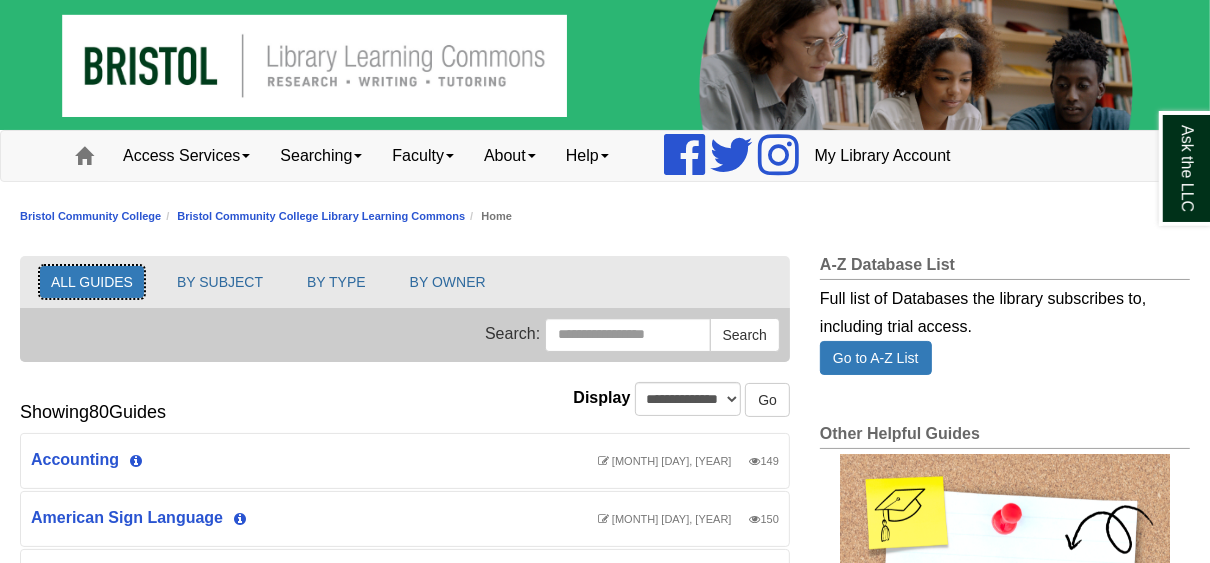 scroll, scrollTop: 9, scrollLeft: 10, axis: both 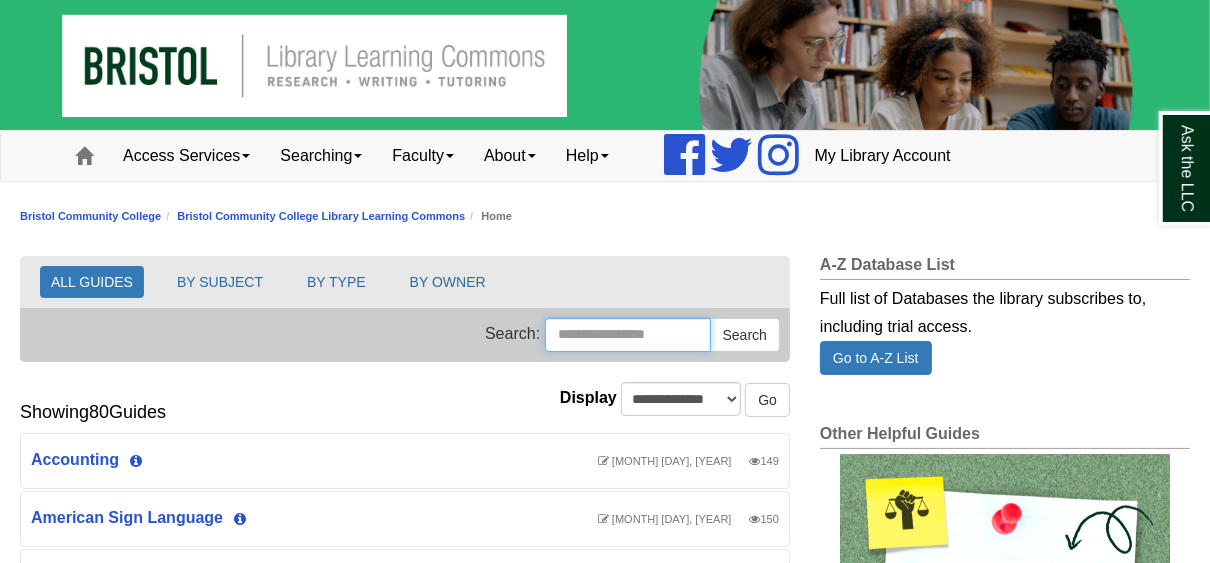 click on "Search this Group" at bounding box center [628, 335] 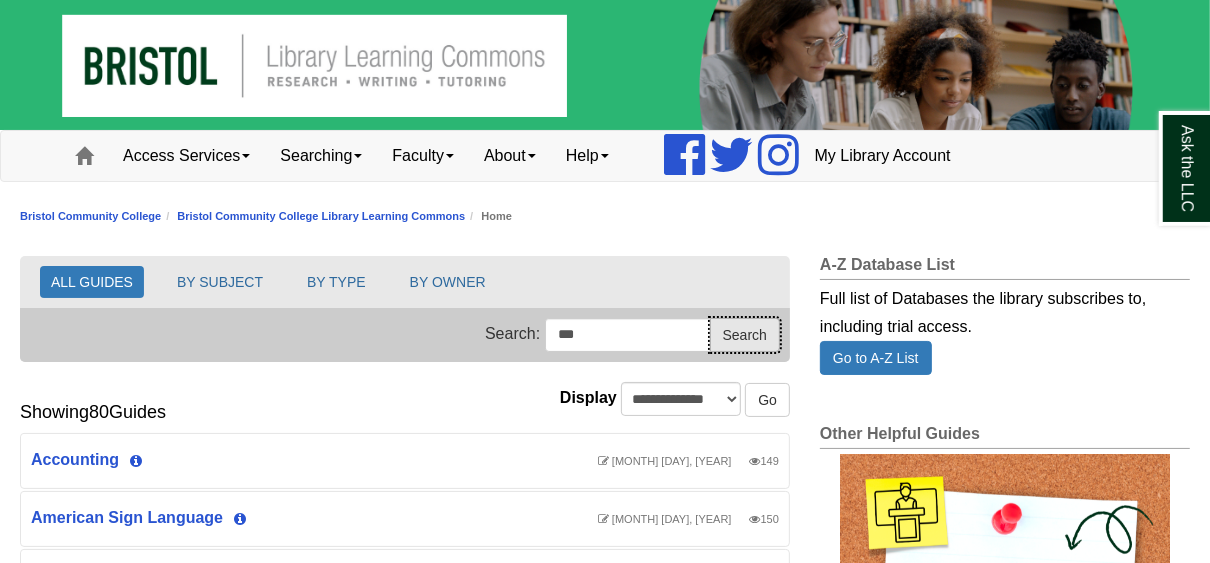 click on "Search" at bounding box center [745, 335] 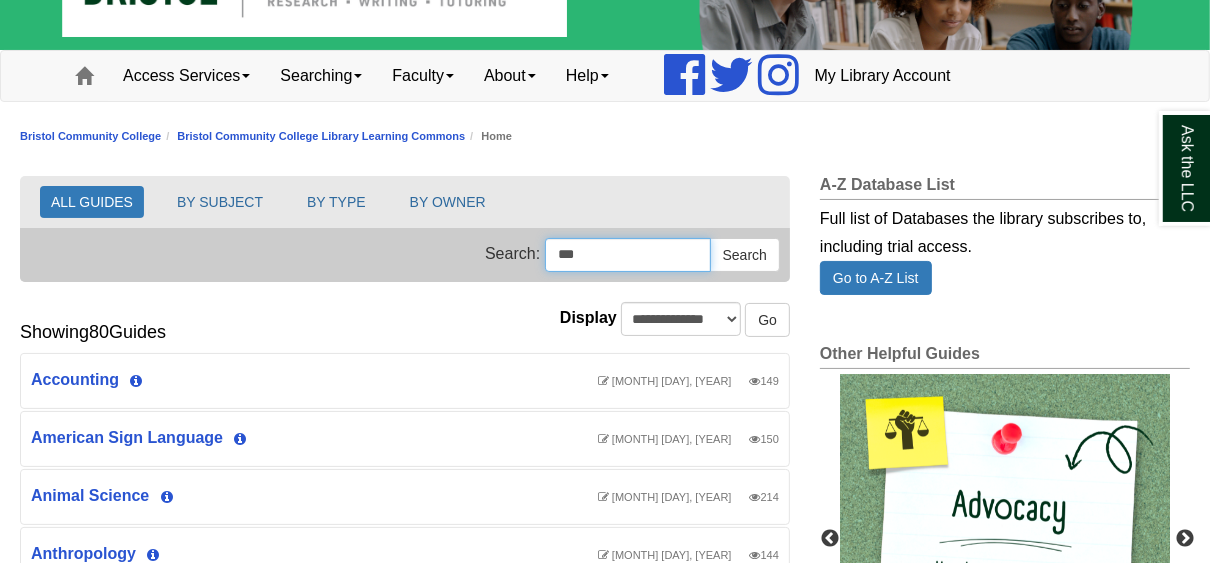 drag, startPoint x: 600, startPoint y: 250, endPoint x: 528, endPoint y: 259, distance: 72.56032 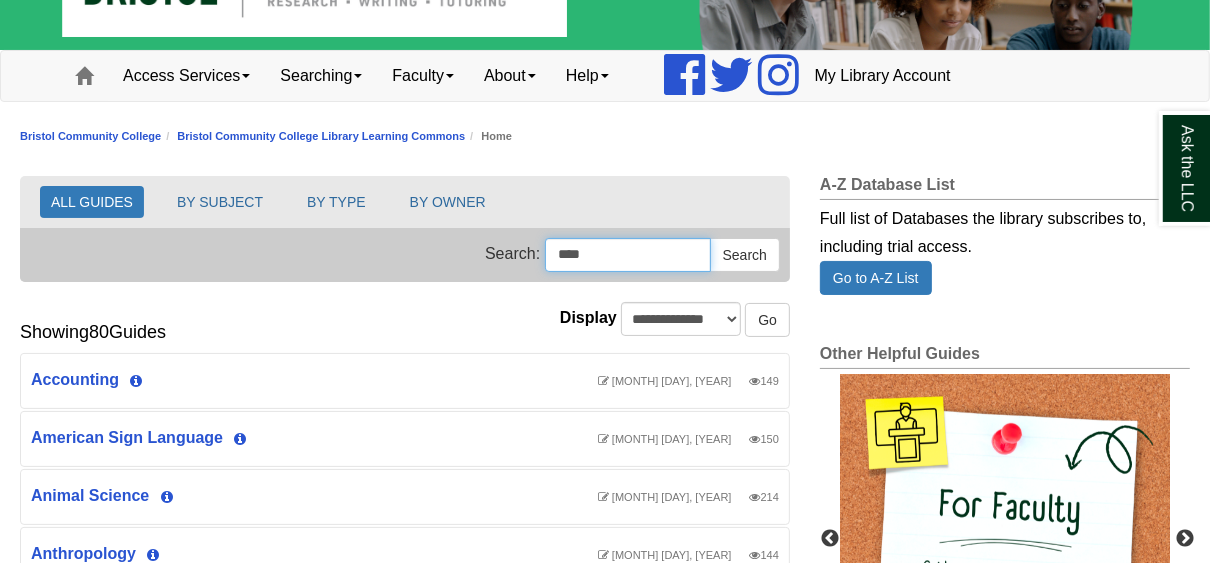 type on "****" 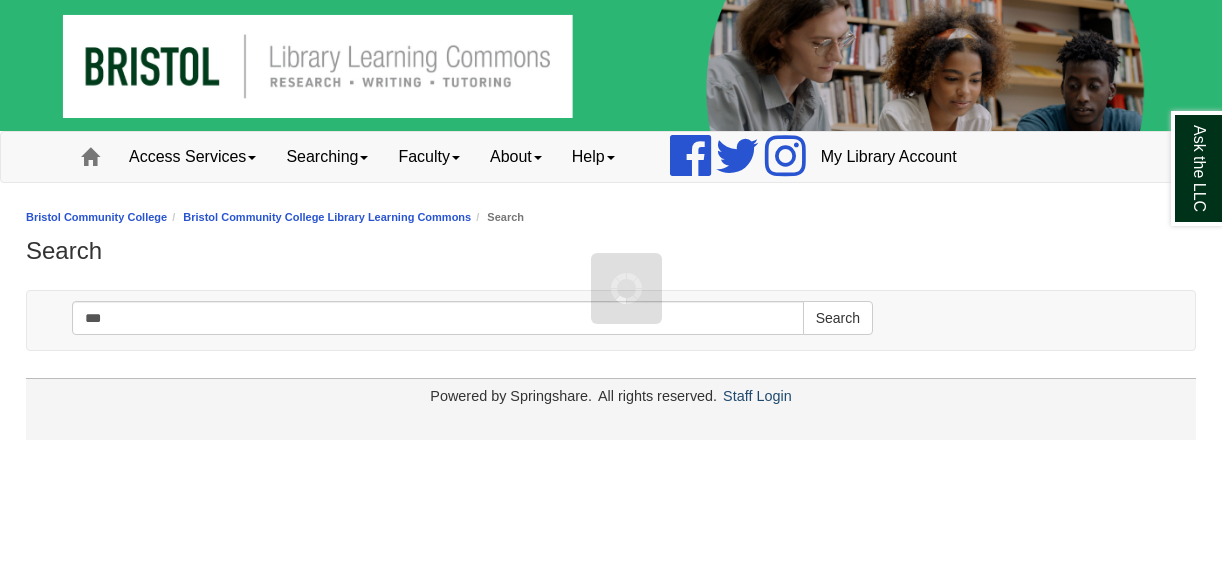 scroll, scrollTop: 0, scrollLeft: 0, axis: both 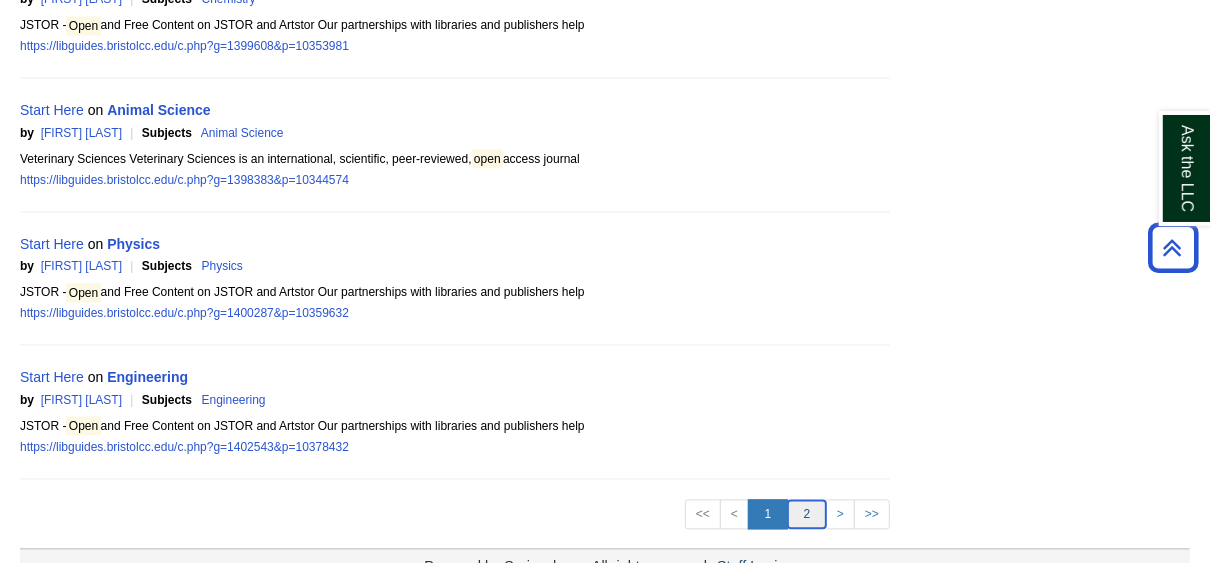 click on "2" at bounding box center (807, 514) 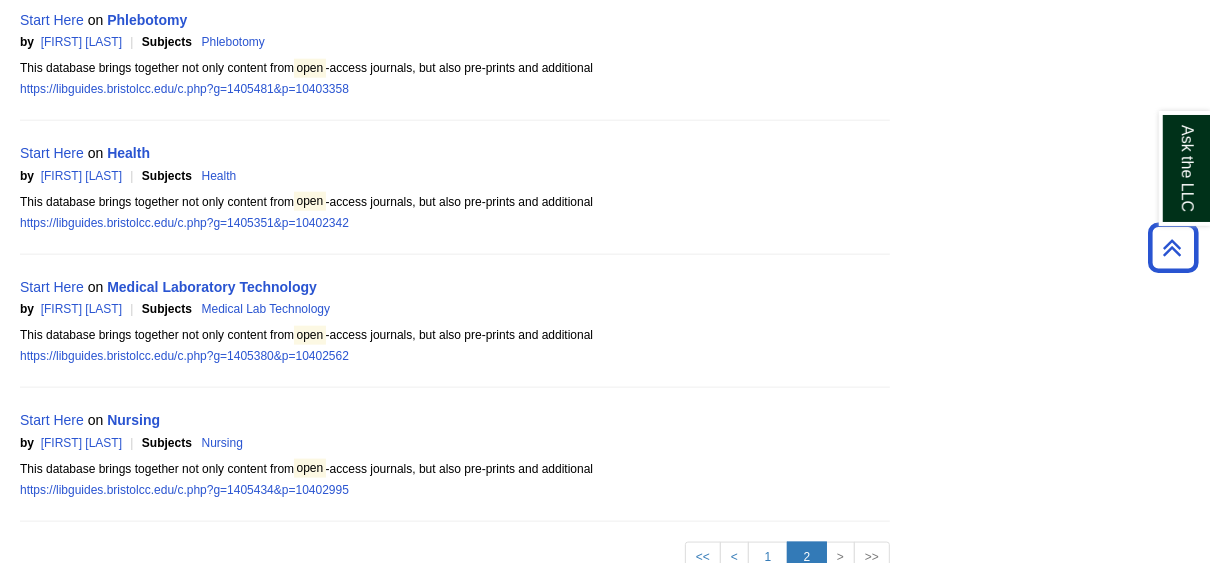 scroll, scrollTop: 1610, scrollLeft: 0, axis: vertical 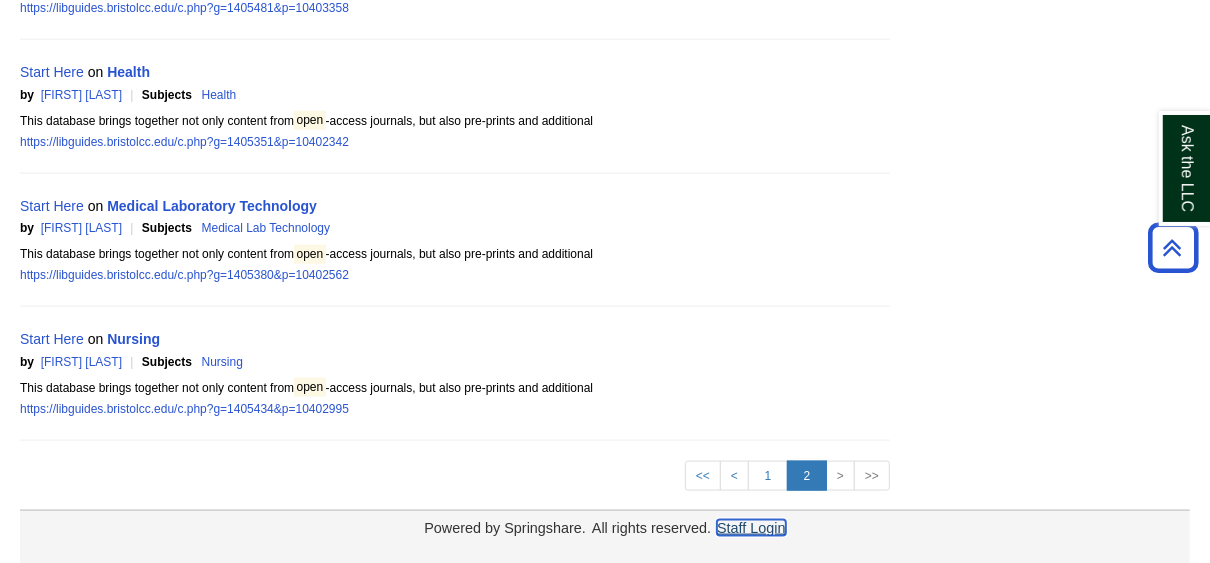 click on "Staff Login" at bounding box center [751, 528] 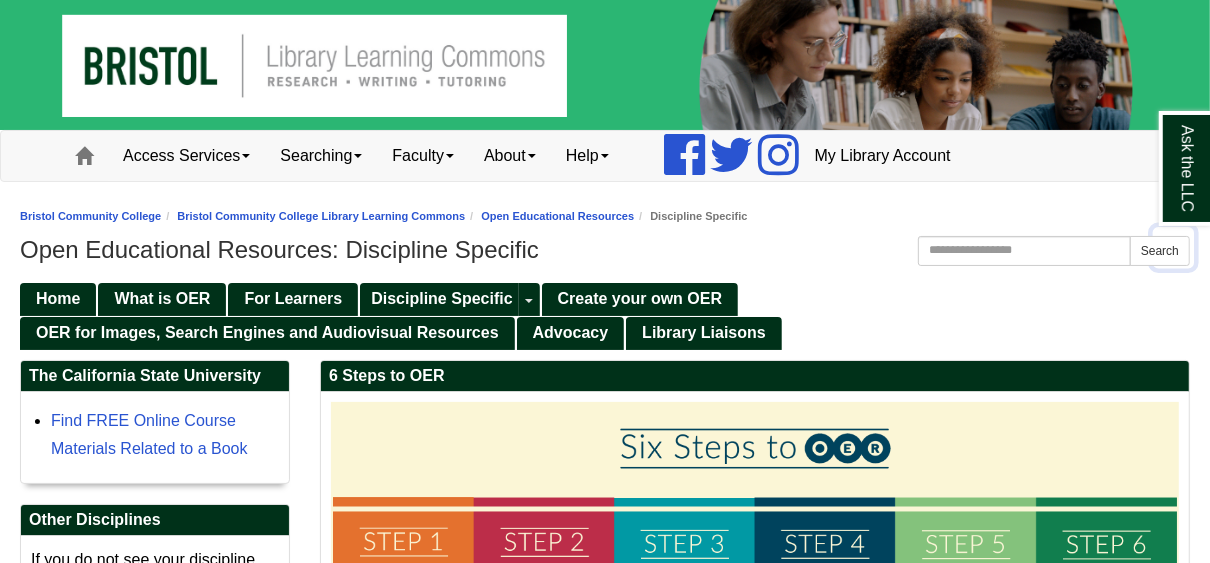 scroll, scrollTop: 0, scrollLeft: 0, axis: both 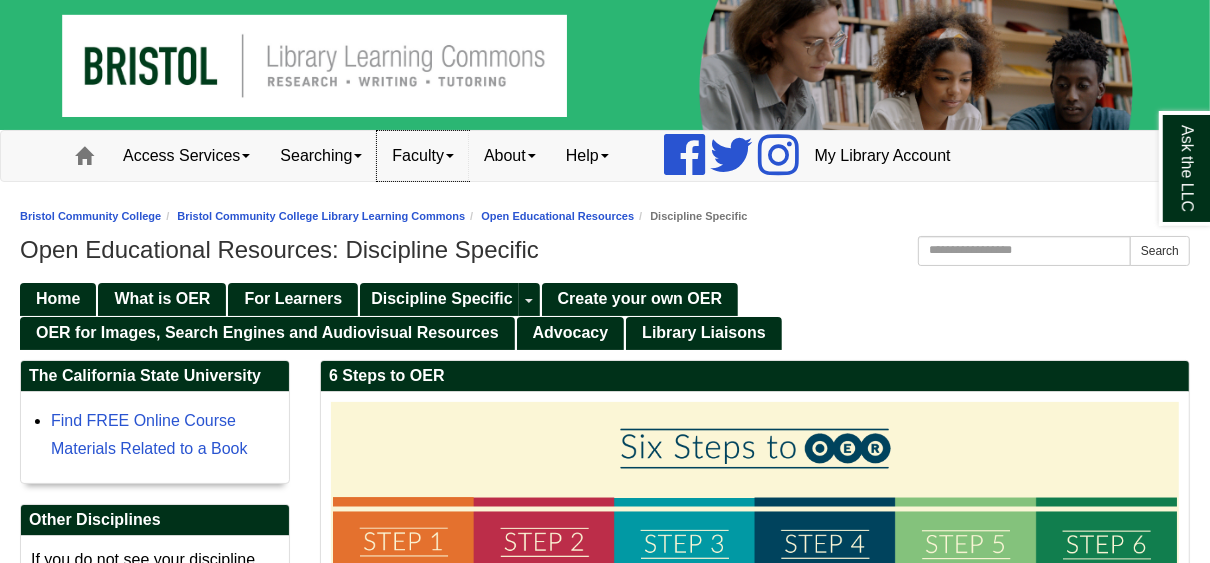 click on "Faculty" at bounding box center (423, 156) 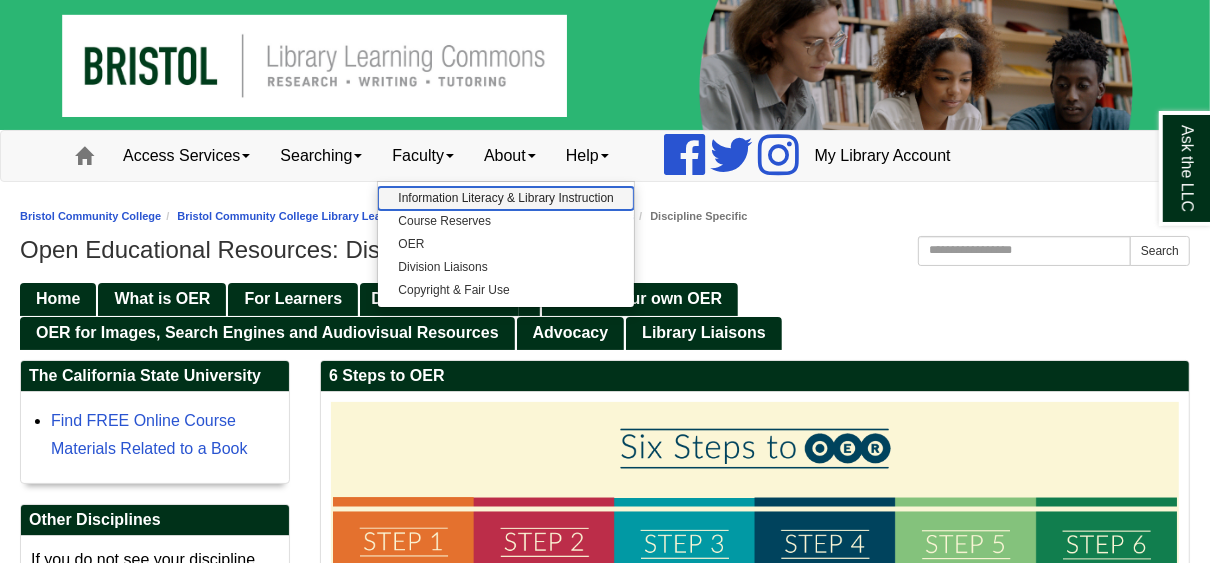 click on "Information Literacy & Library Instruction" at bounding box center [505, 198] 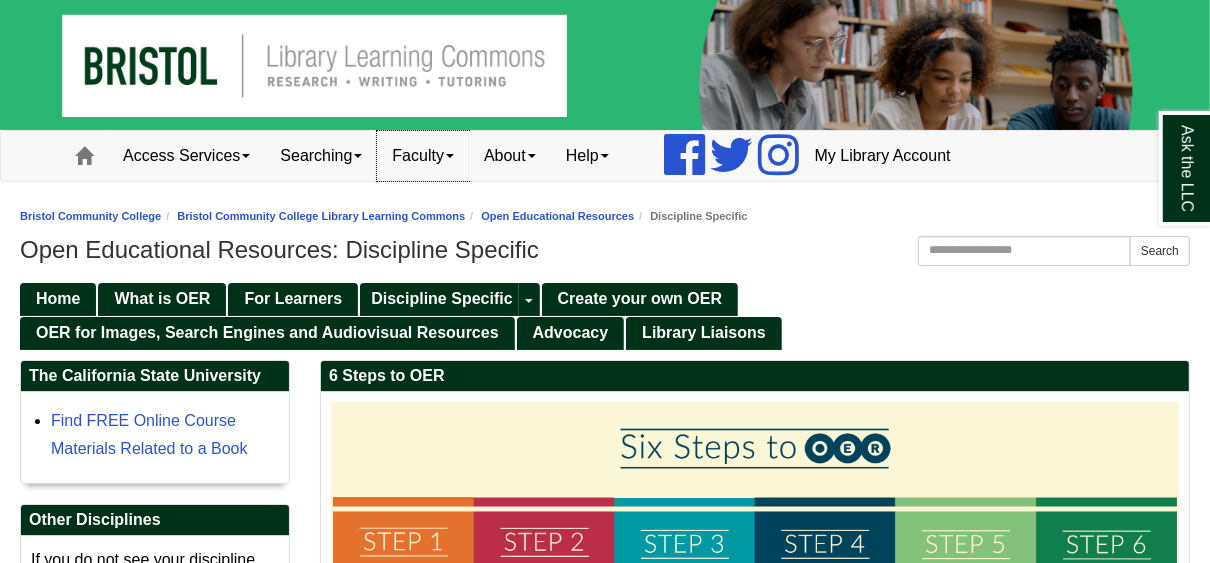 click on "Faculty" at bounding box center [423, 156] 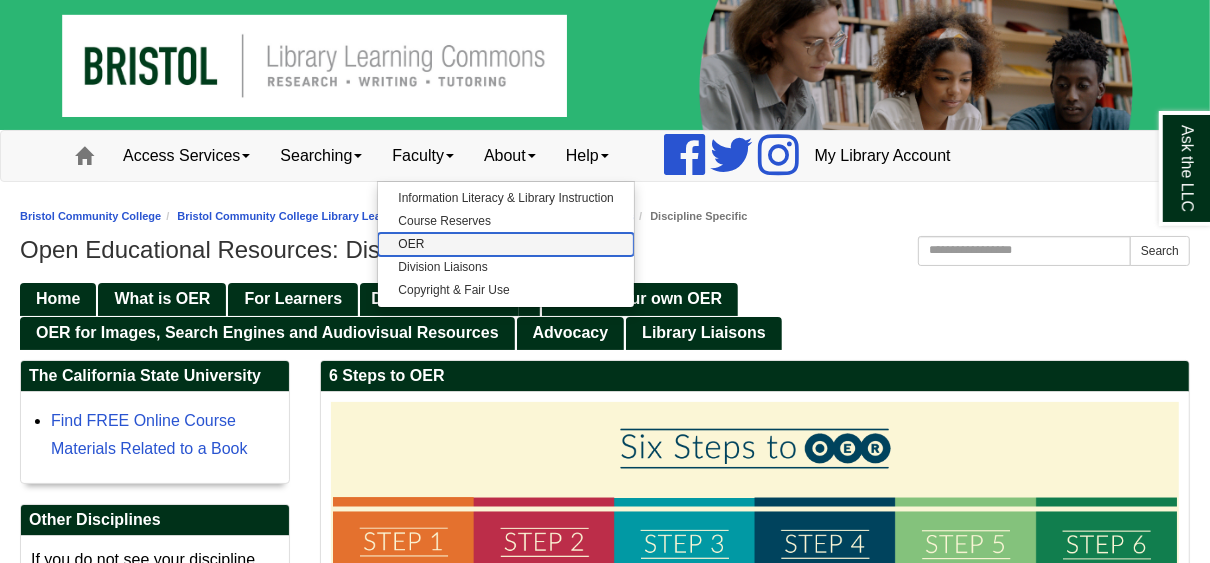 click on "OER" at bounding box center [505, 244] 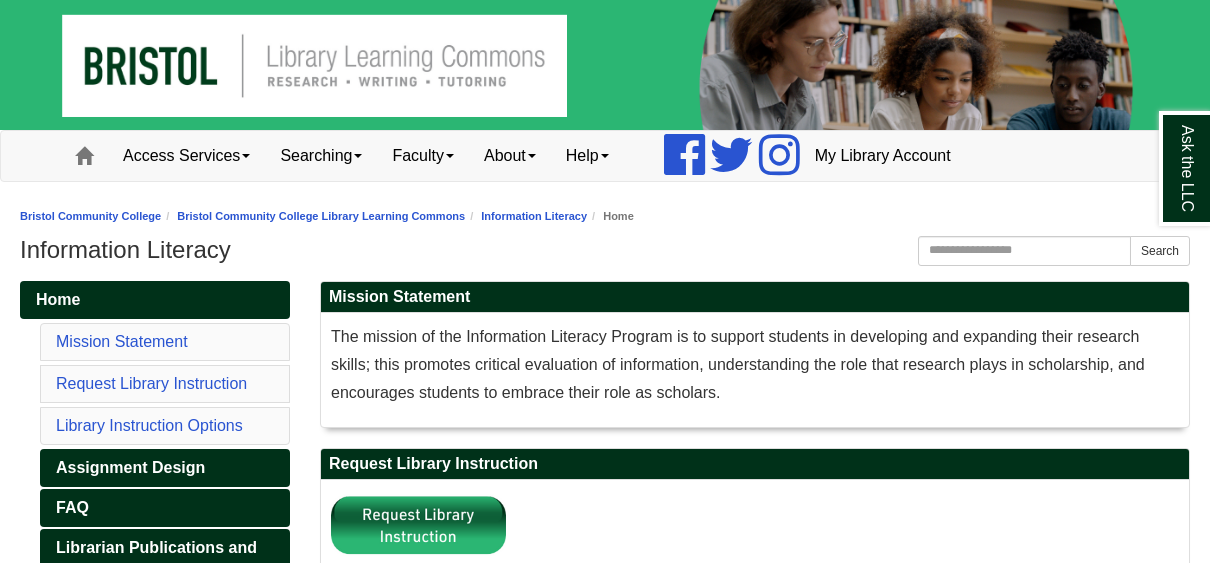 scroll, scrollTop: 0, scrollLeft: 0, axis: both 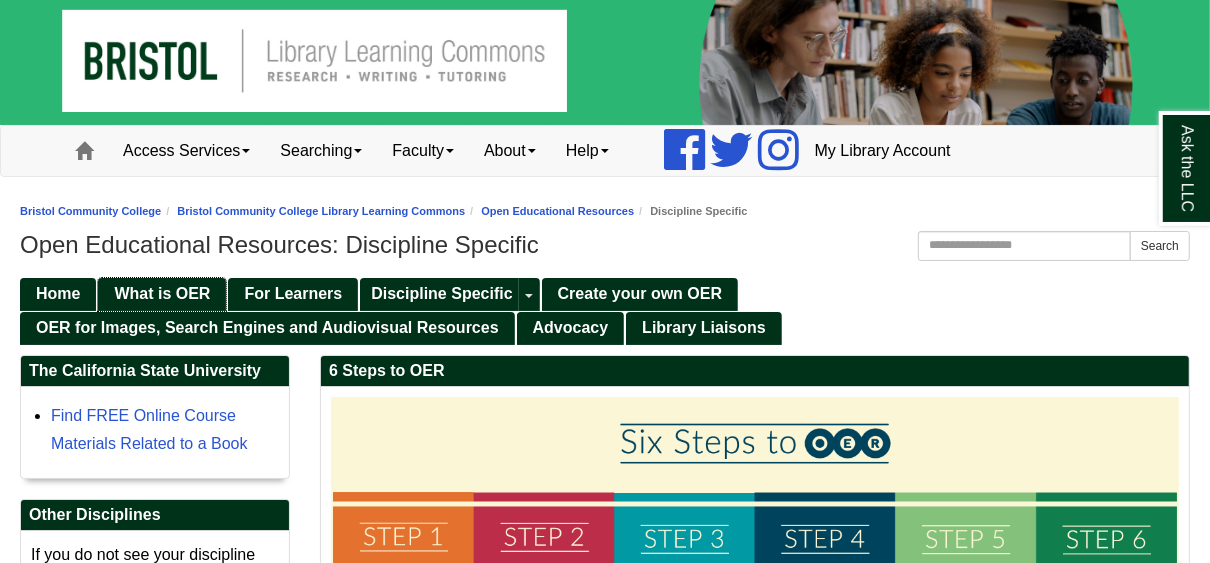 click on "What is OER" at bounding box center [162, 293] 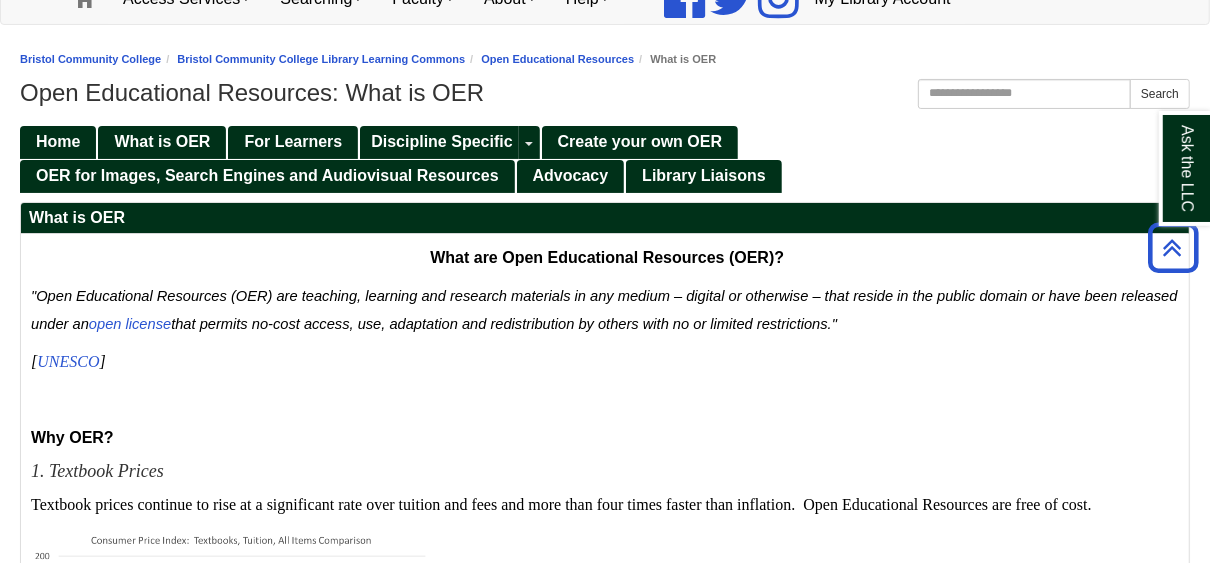 scroll, scrollTop: 80, scrollLeft: 0, axis: vertical 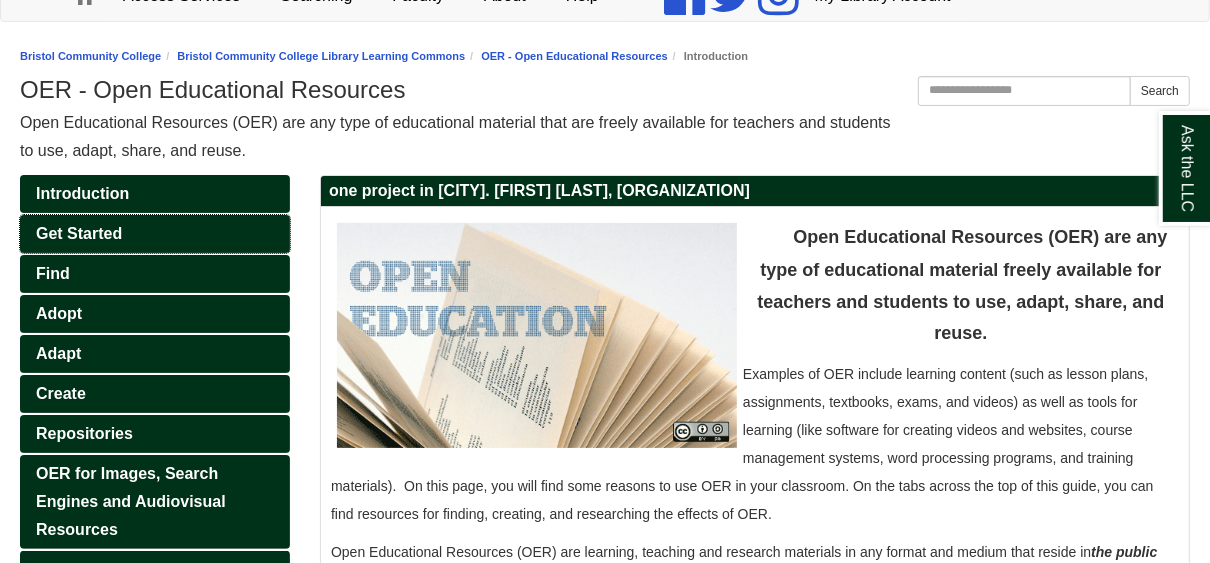 click on "Get Started" at bounding box center (79, 233) 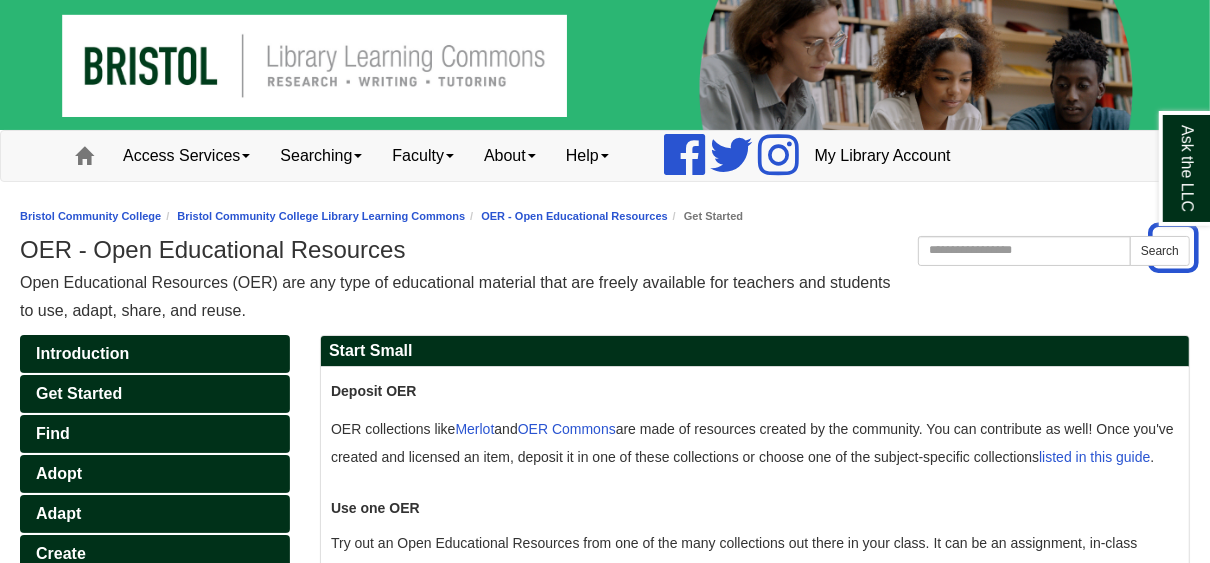 scroll, scrollTop: 0, scrollLeft: 0, axis: both 